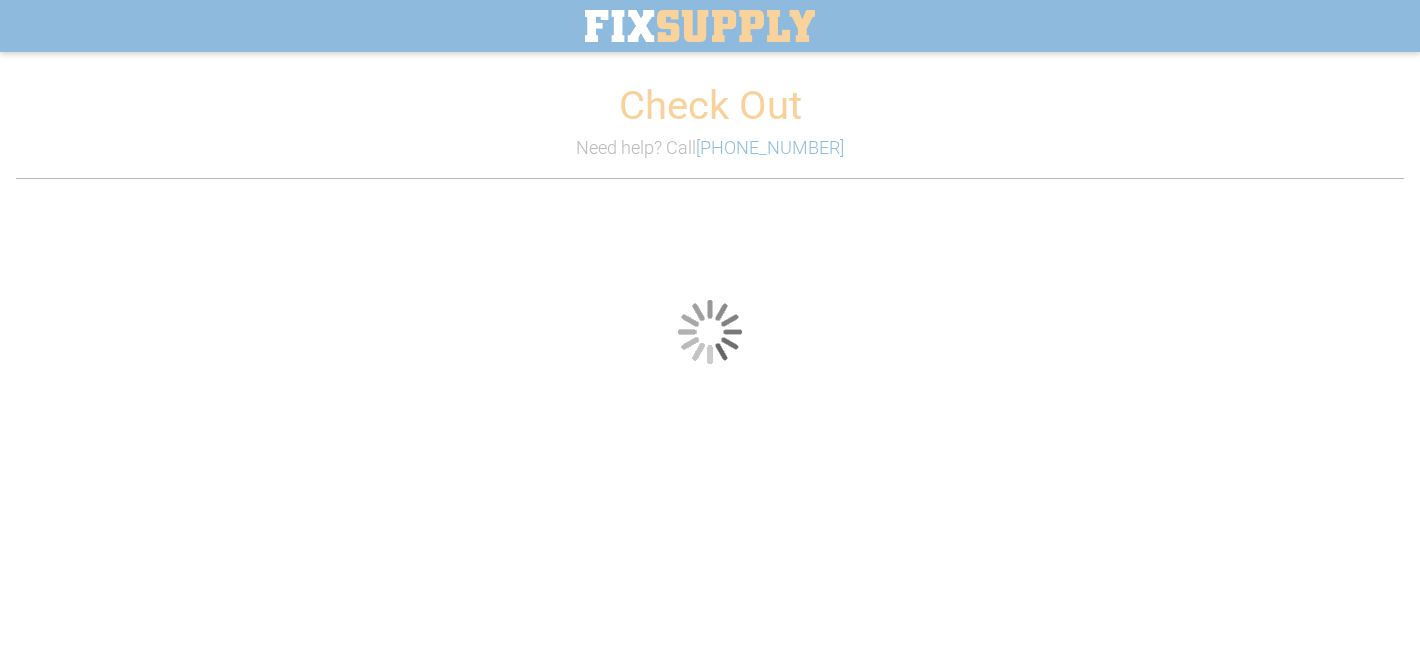 scroll, scrollTop: 0, scrollLeft: 0, axis: both 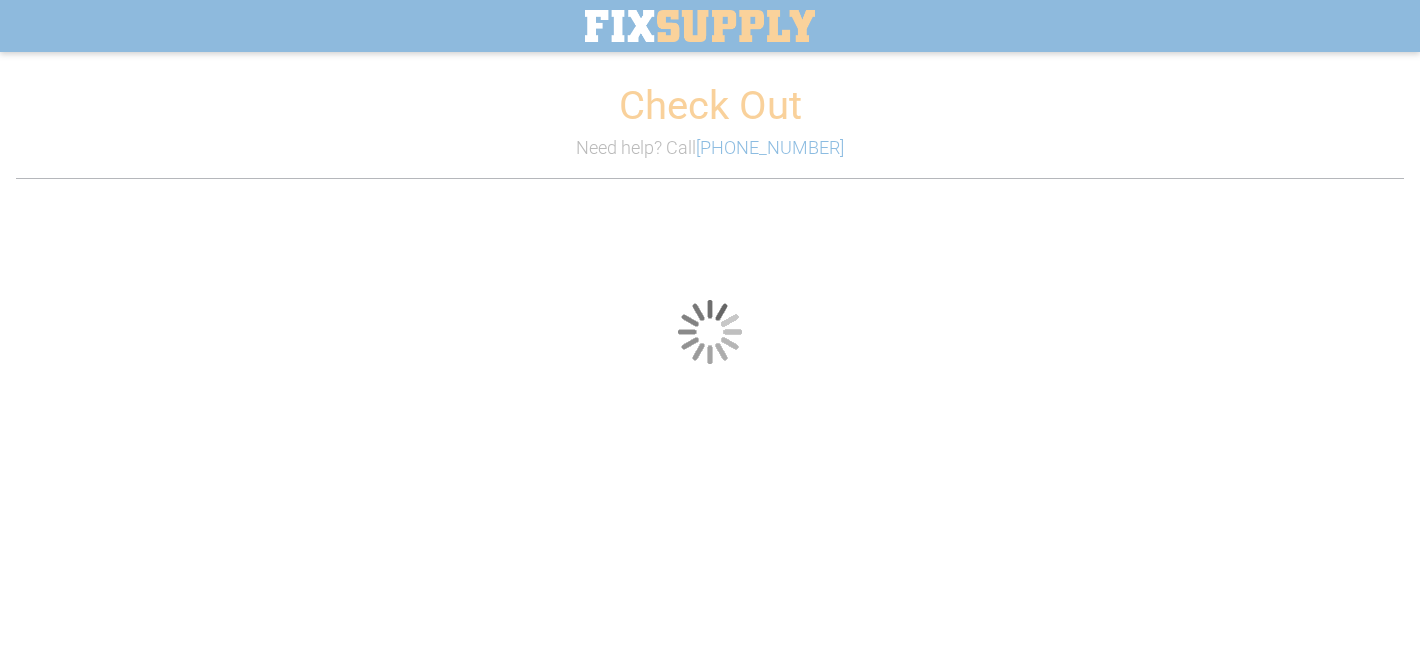 select on "**" 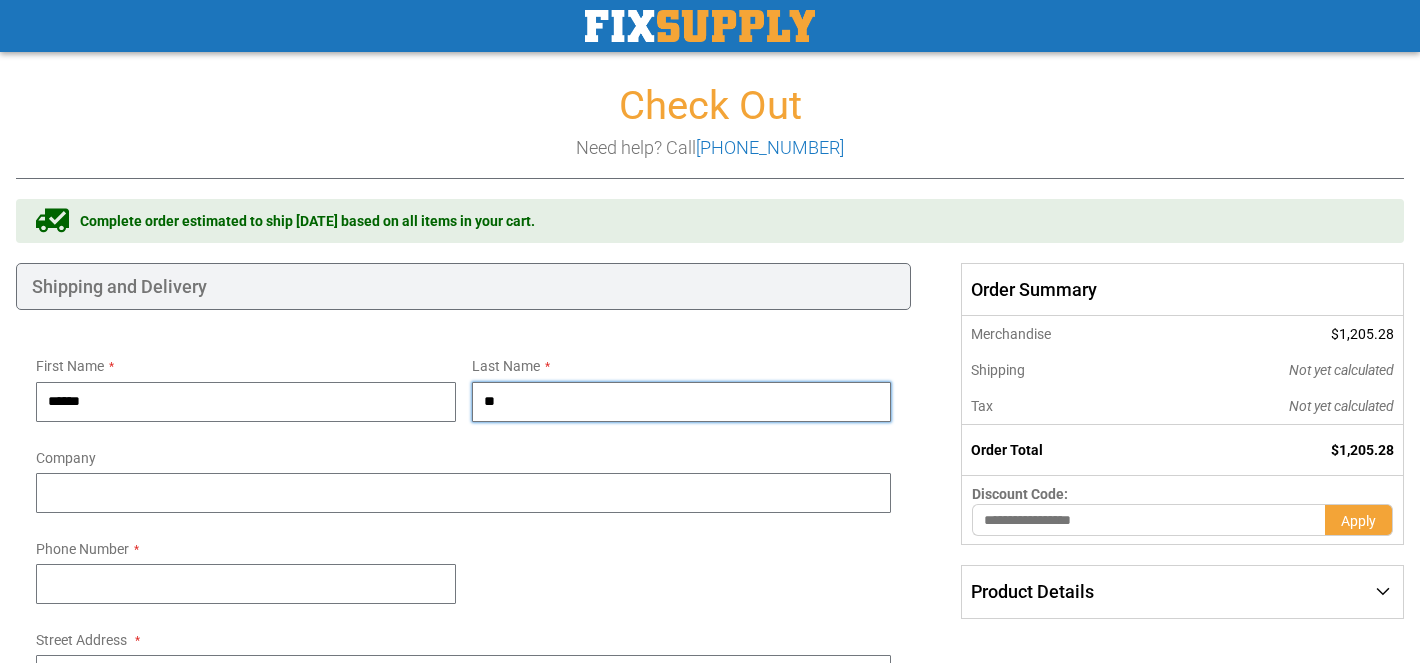 click on "**" at bounding box center (682, 402) 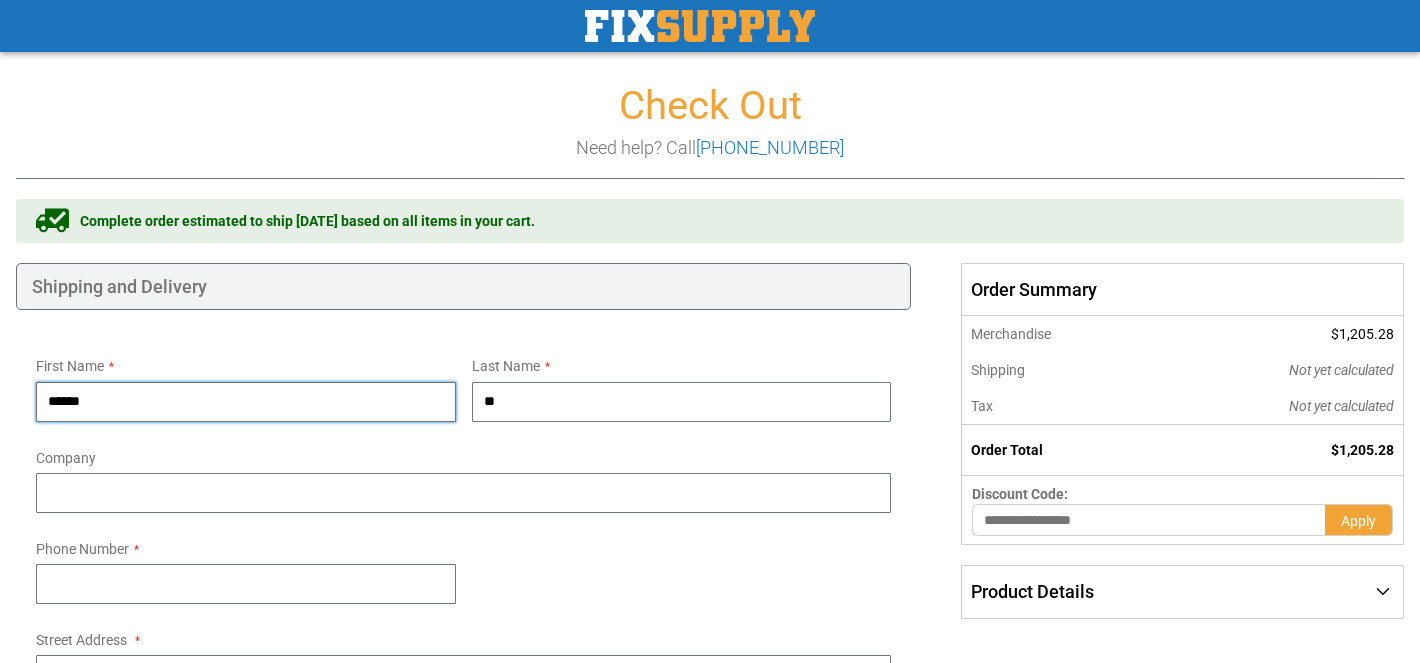 click on "******" at bounding box center [246, 402] 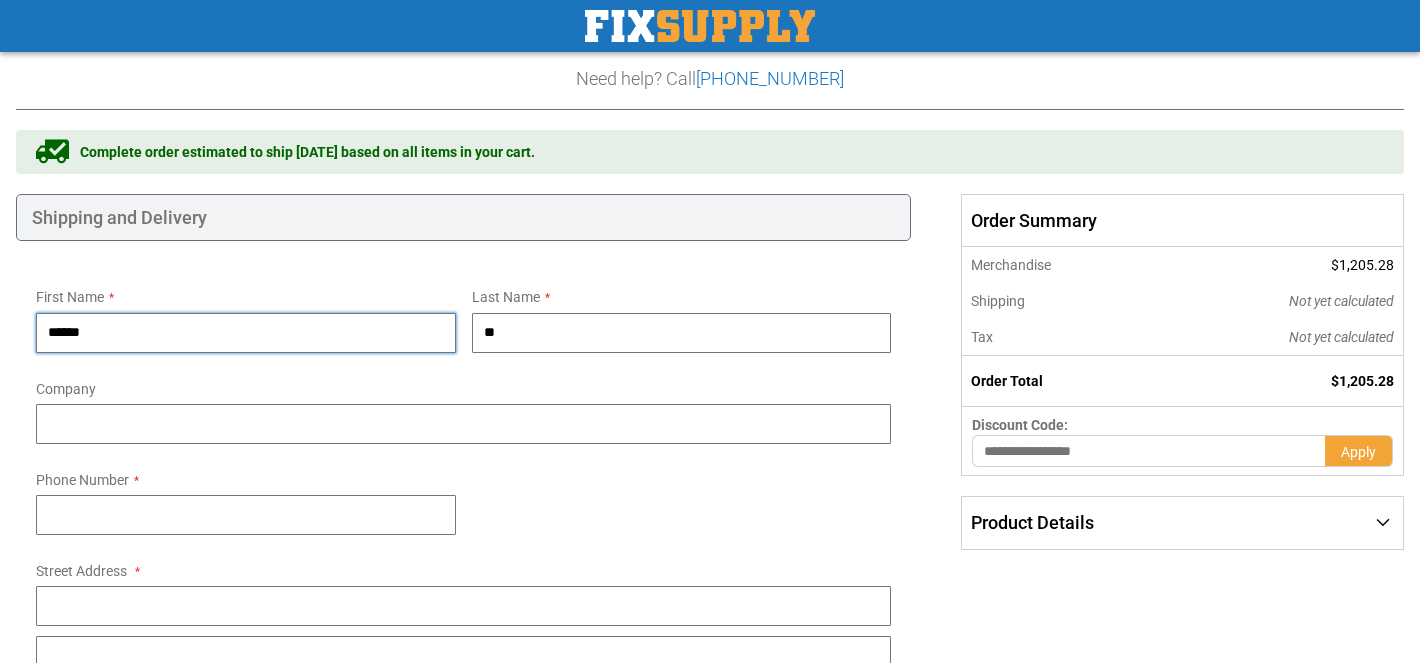 scroll, scrollTop: 70, scrollLeft: 0, axis: vertical 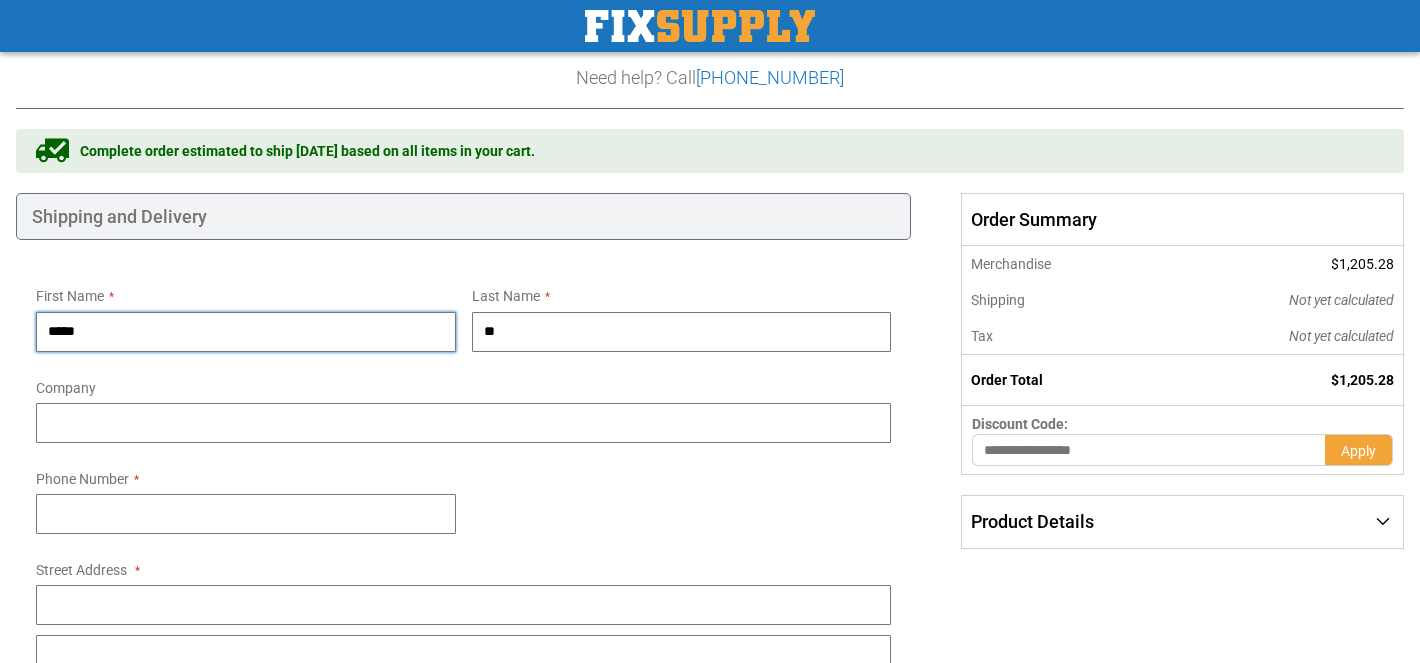 type on "**********" 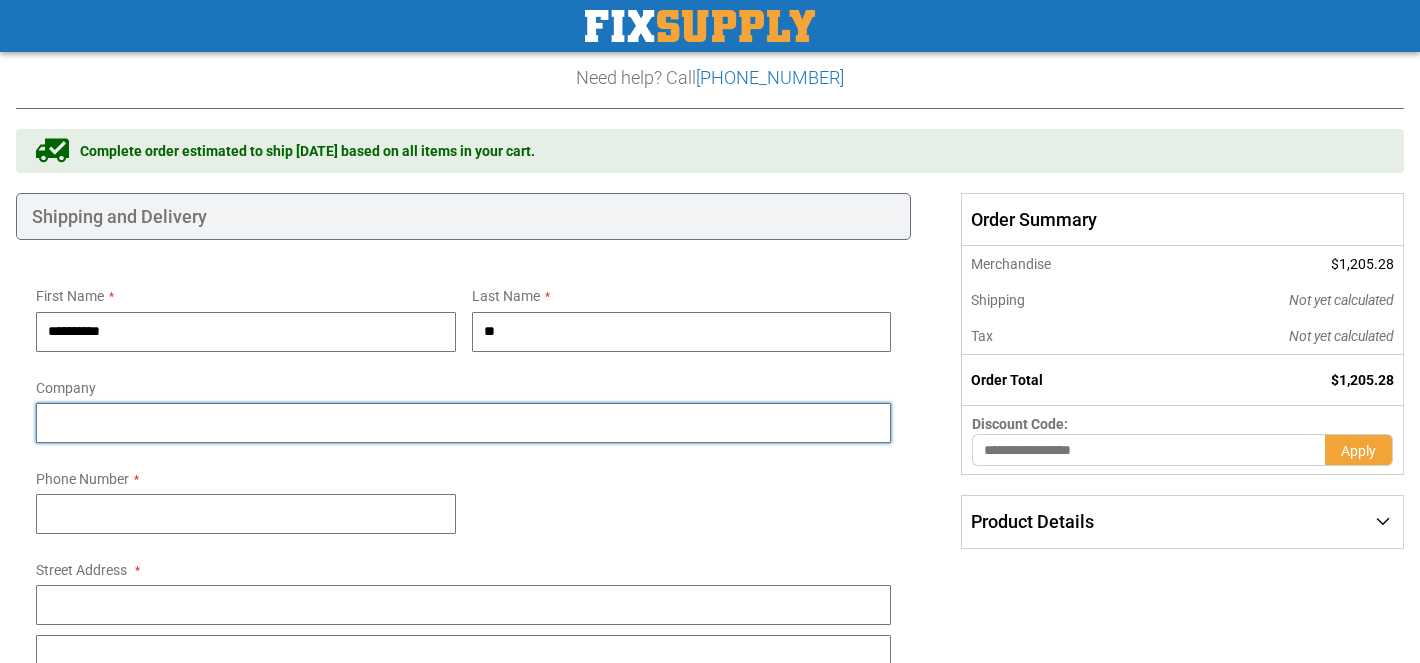 type on "**********" 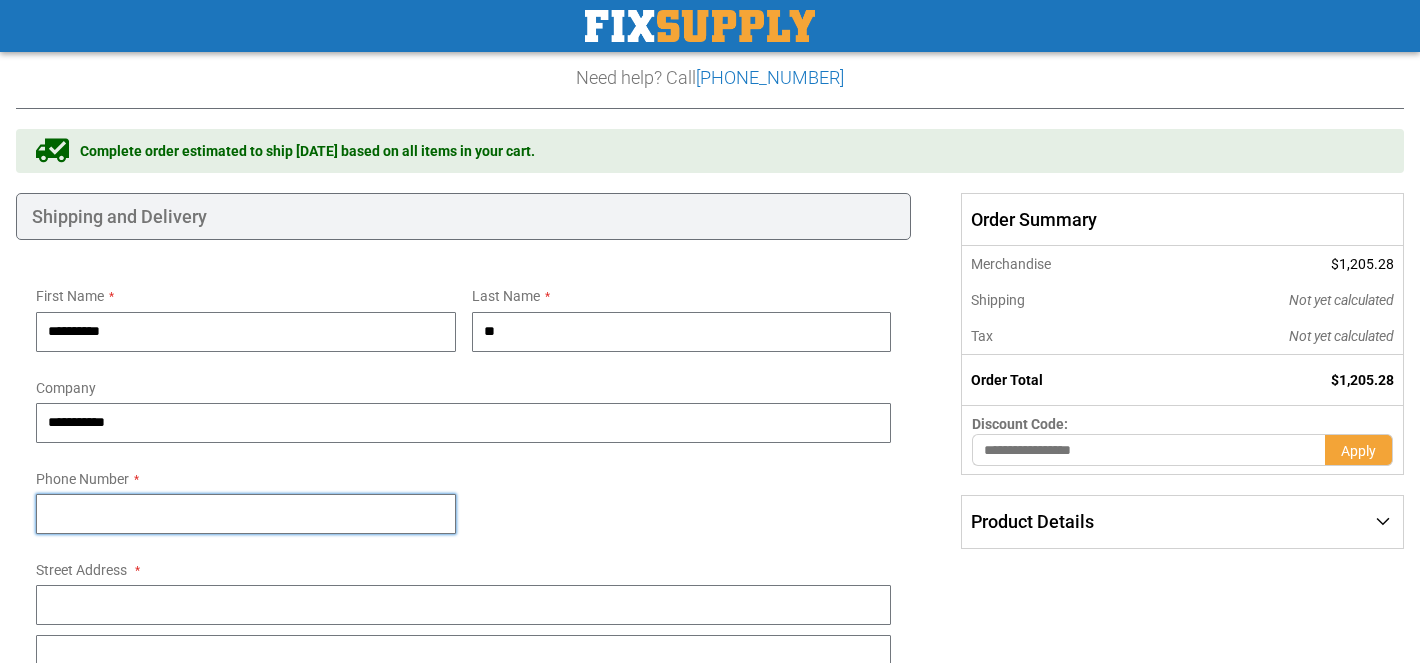 type on "**********" 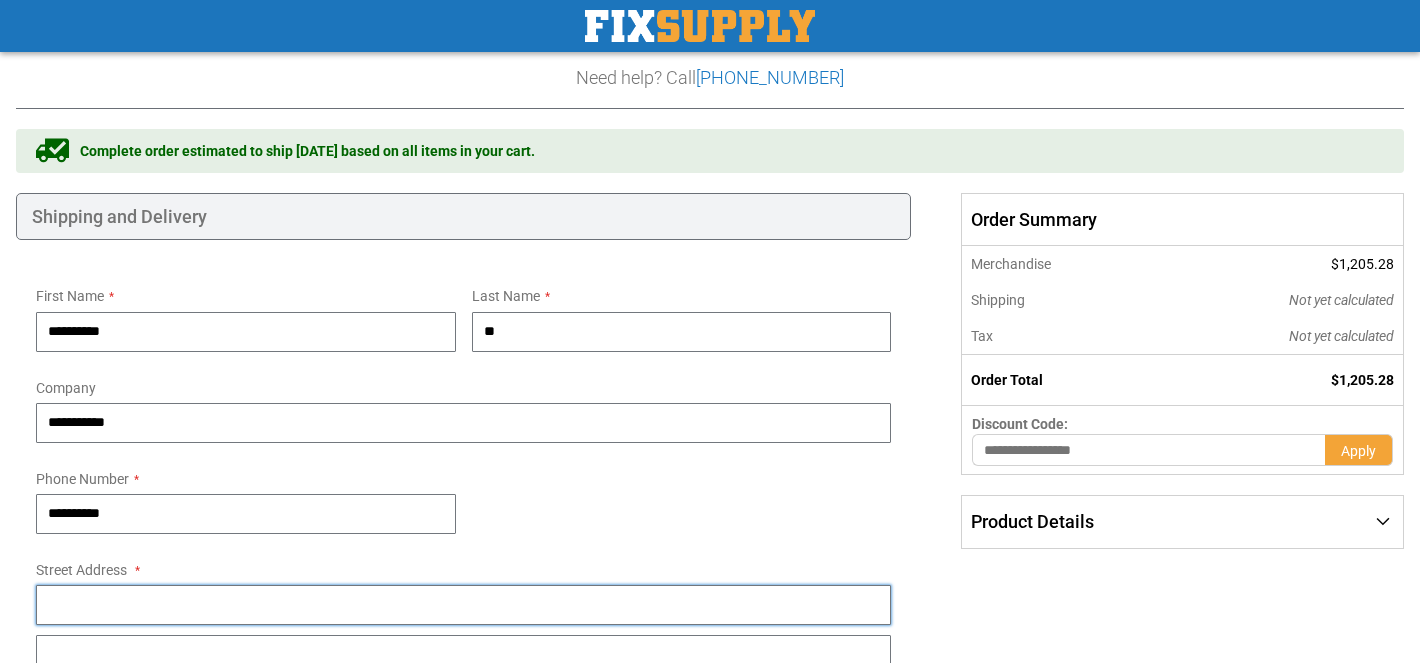 type on "**********" 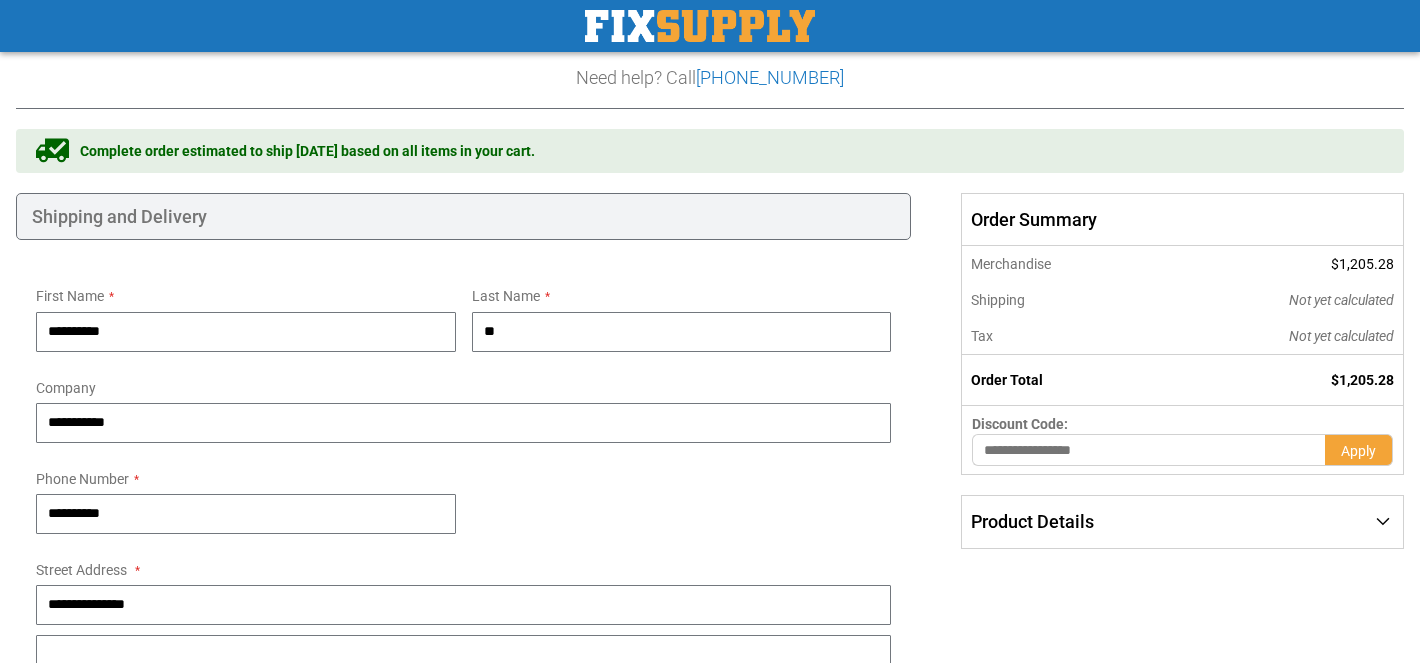 type on "**********" 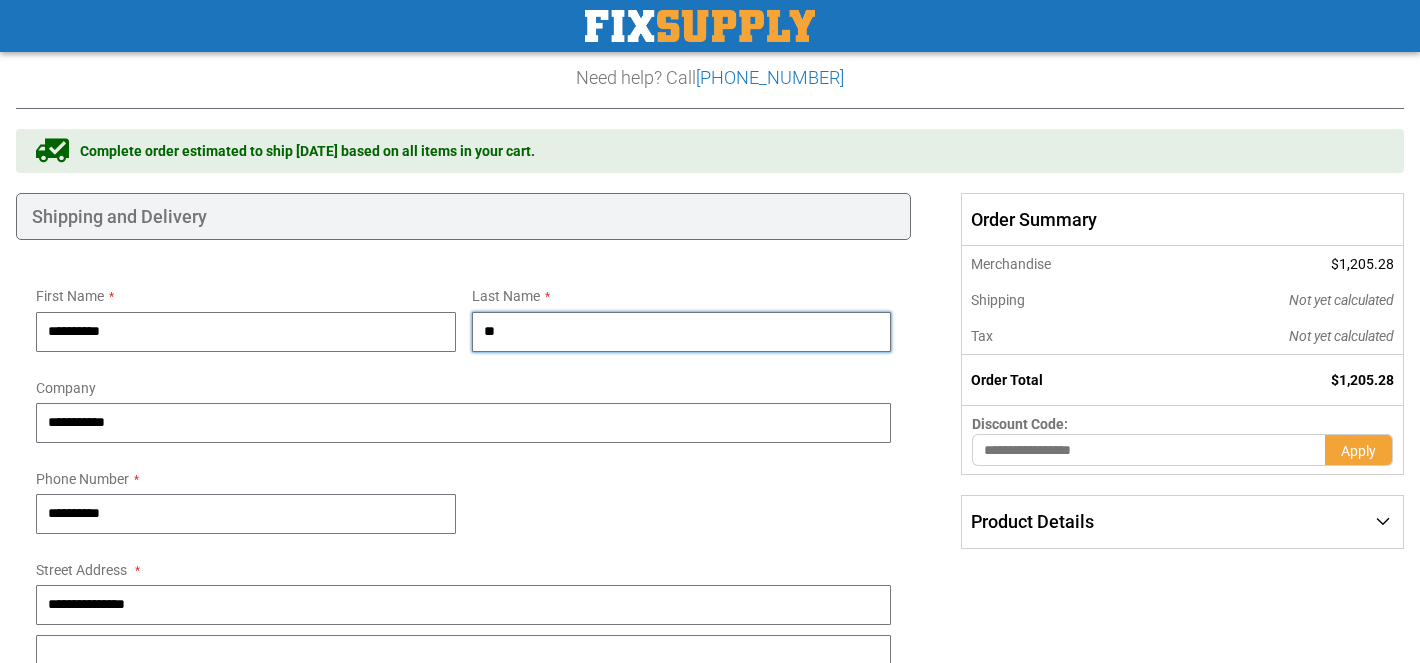 click on "**" at bounding box center (682, 332) 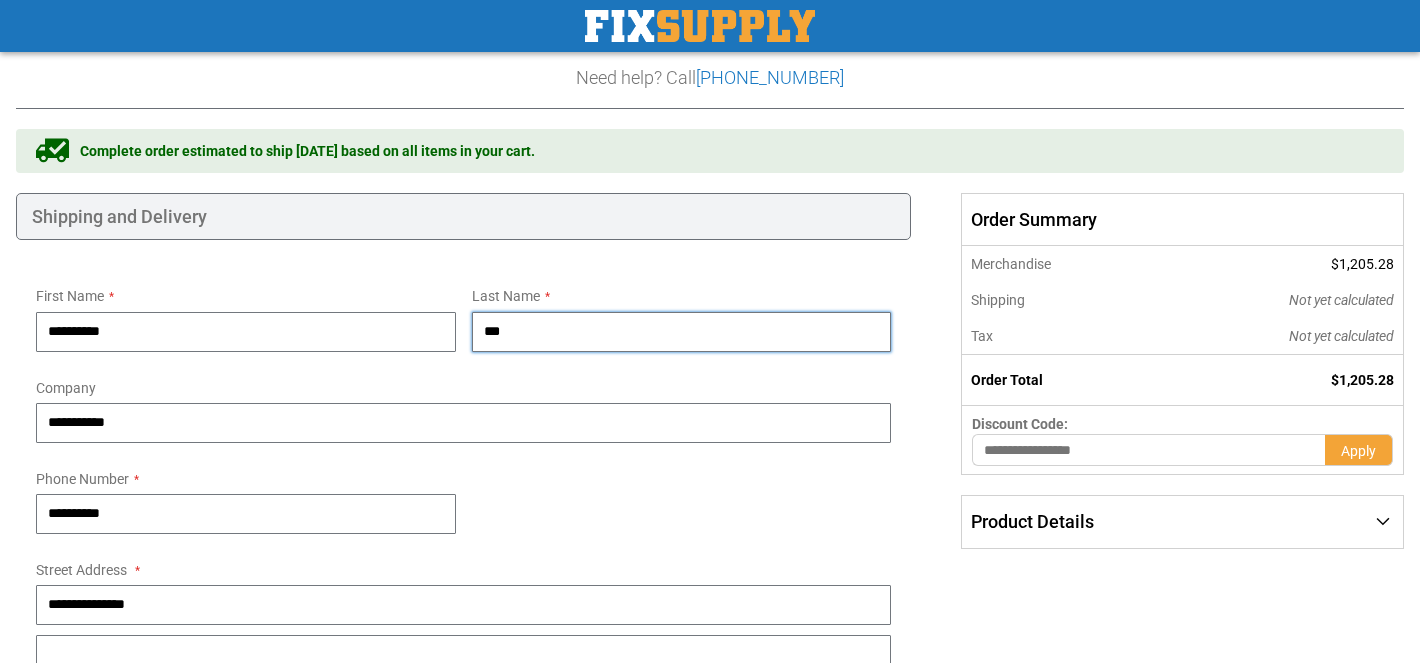 type on "***" 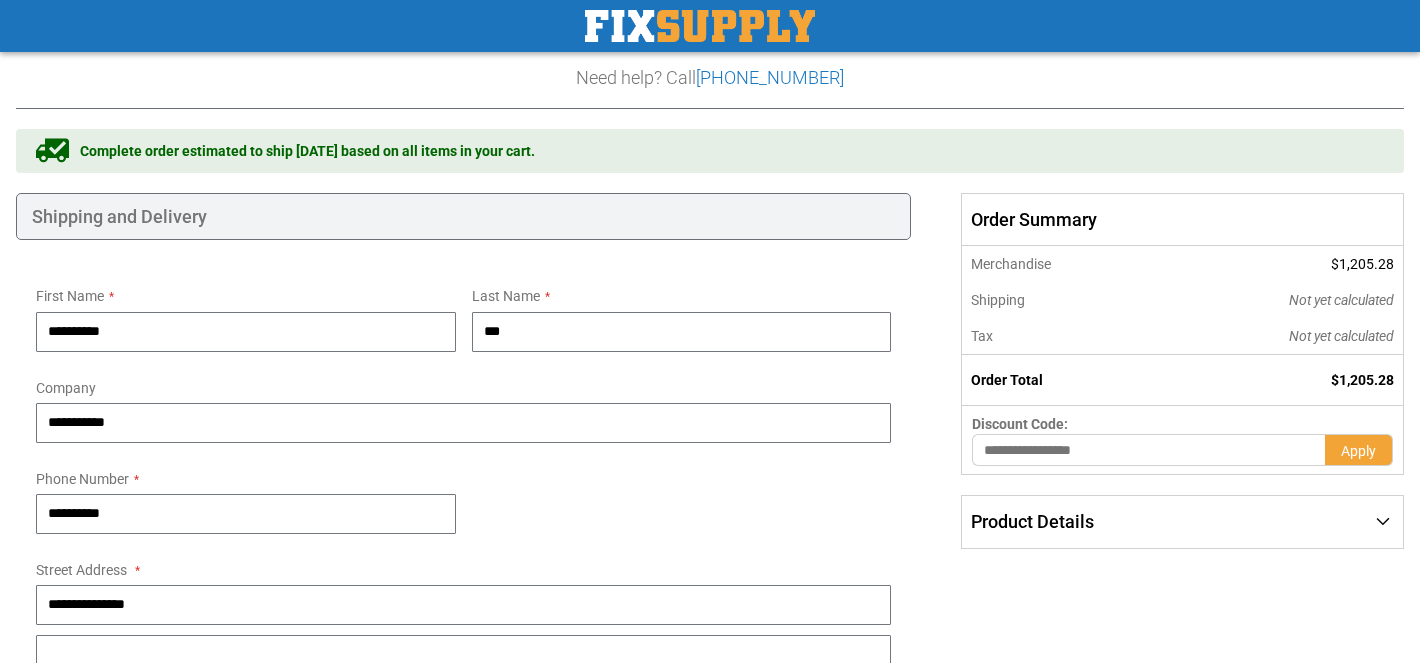 click on "**********" at bounding box center [463, 786] 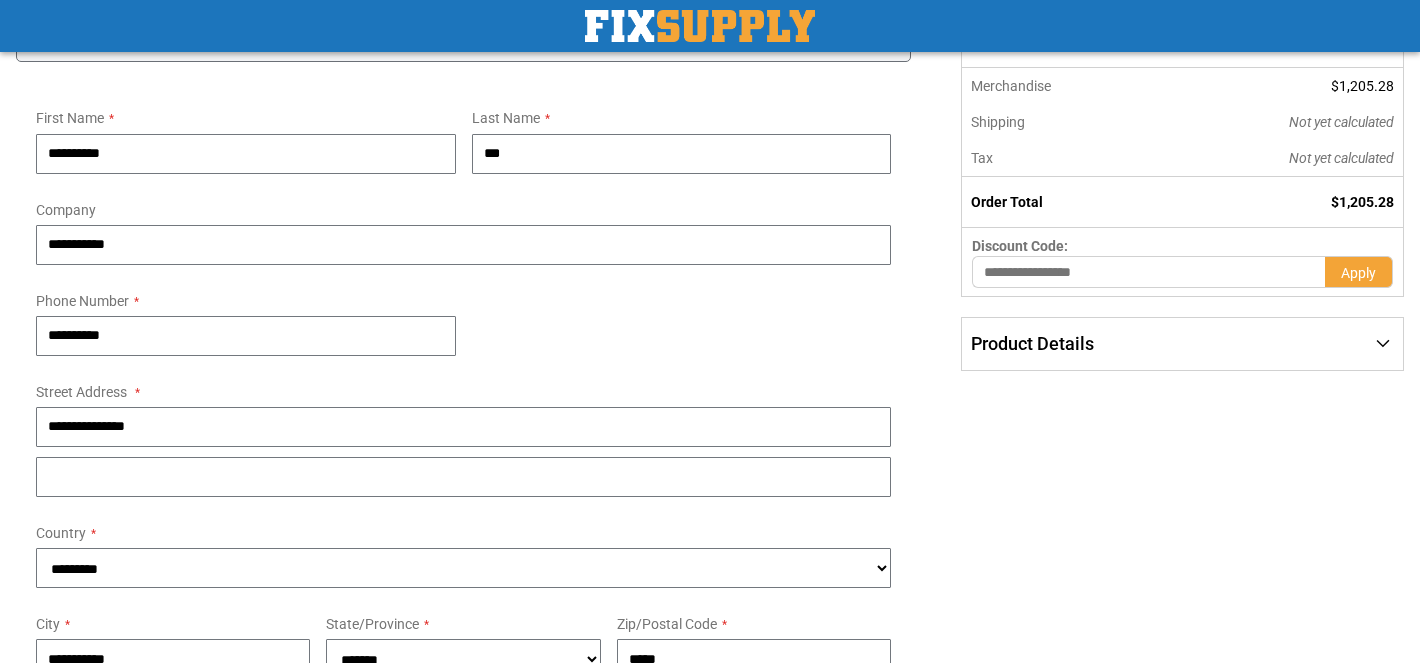 scroll, scrollTop: 281, scrollLeft: 0, axis: vertical 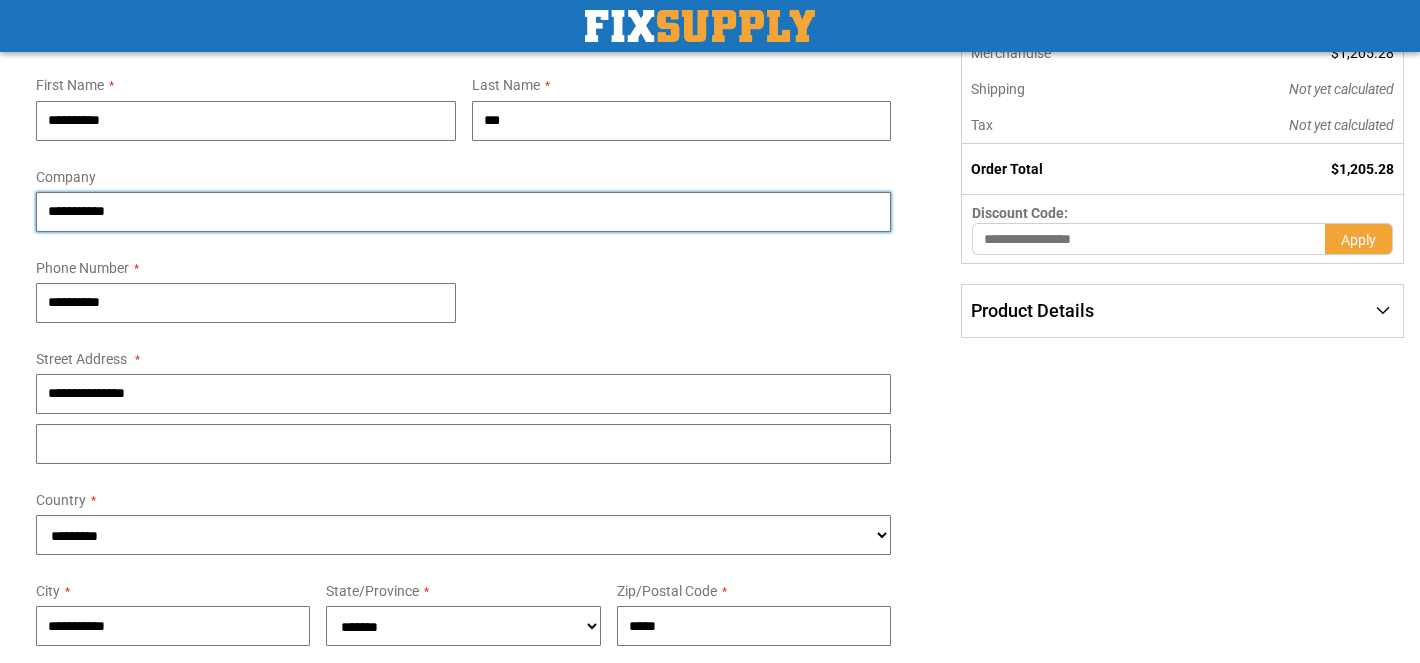 click on "**********" at bounding box center (463, 212) 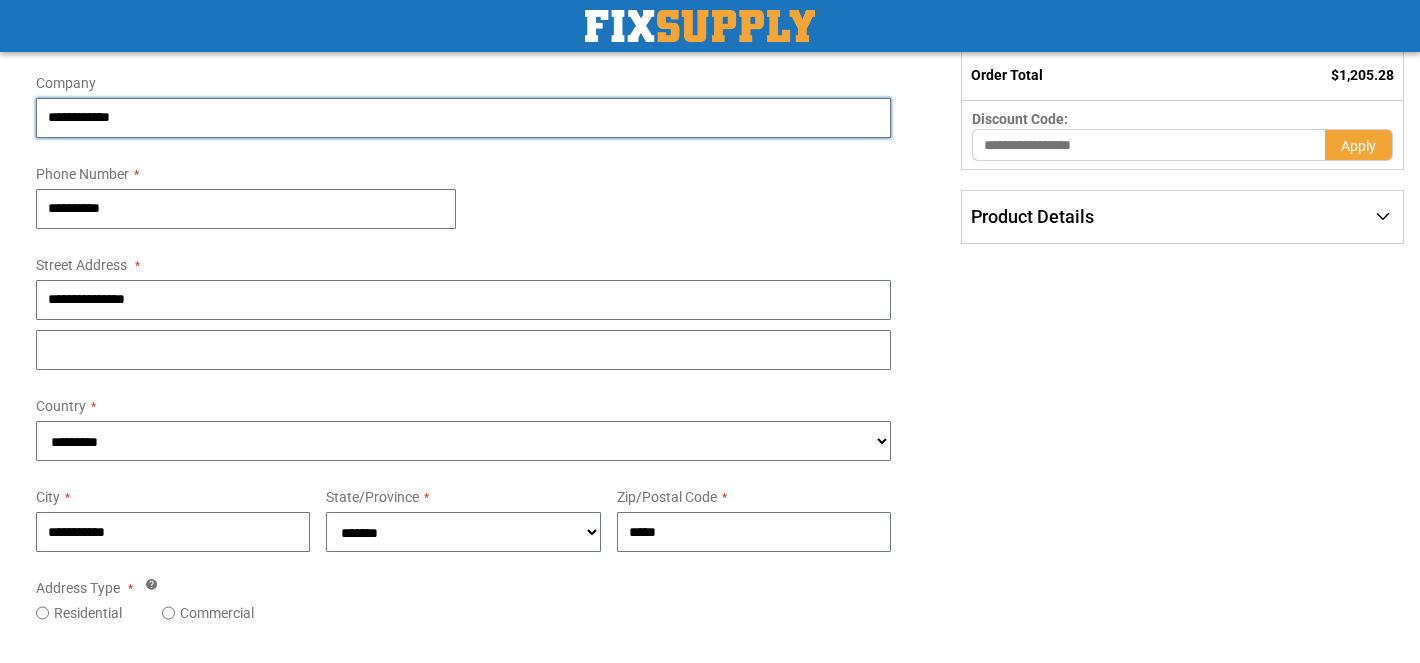 scroll, scrollTop: 401, scrollLeft: 0, axis: vertical 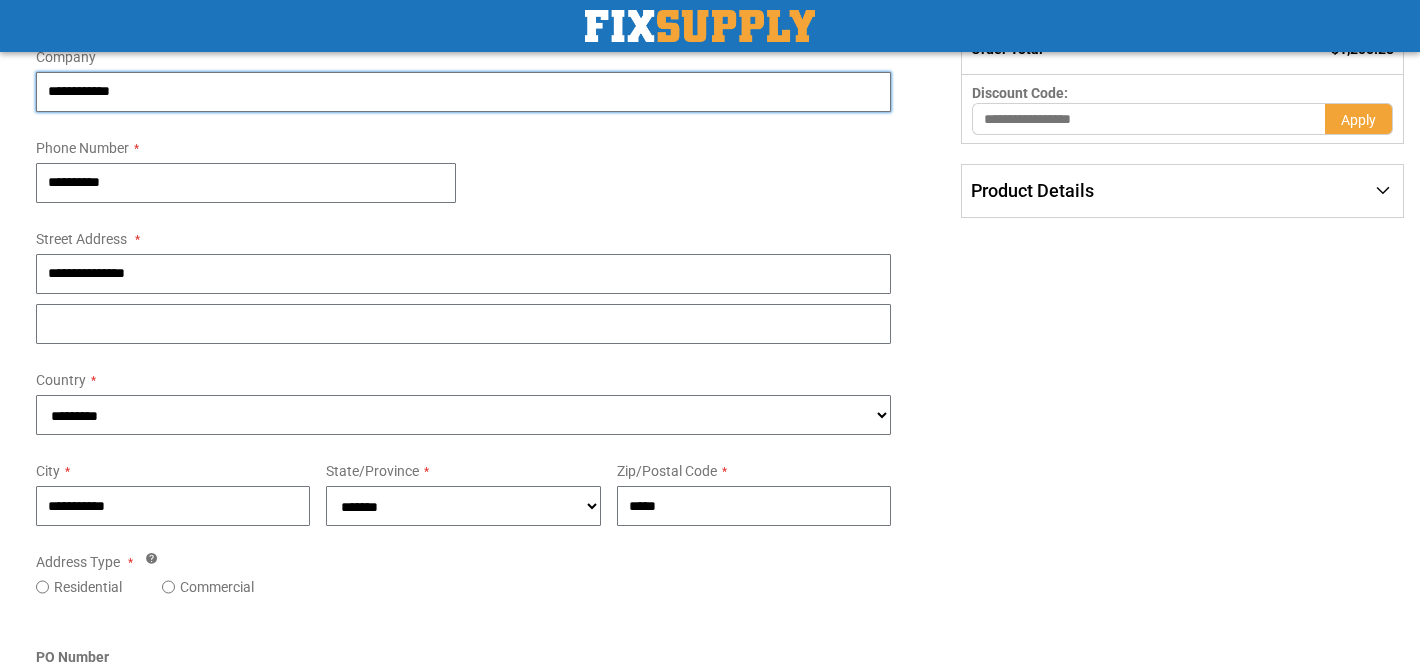 type on "**********" 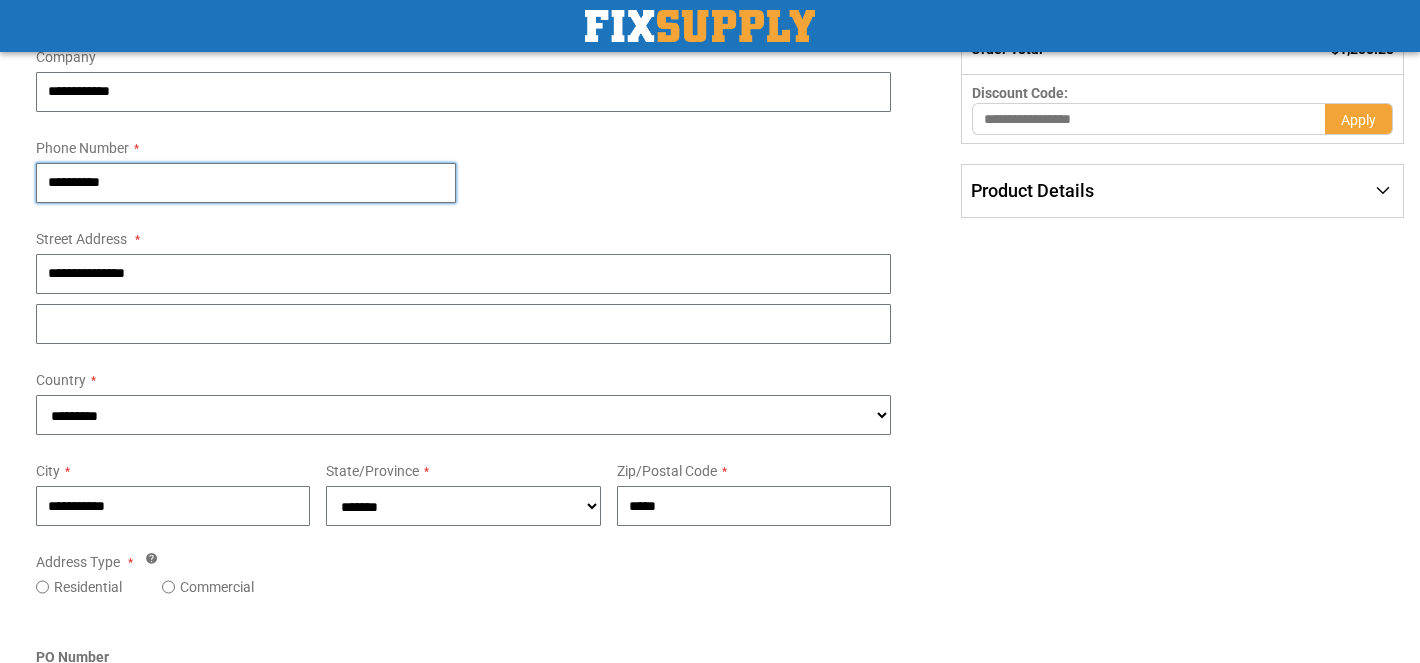 click on "**********" at bounding box center [246, 183] 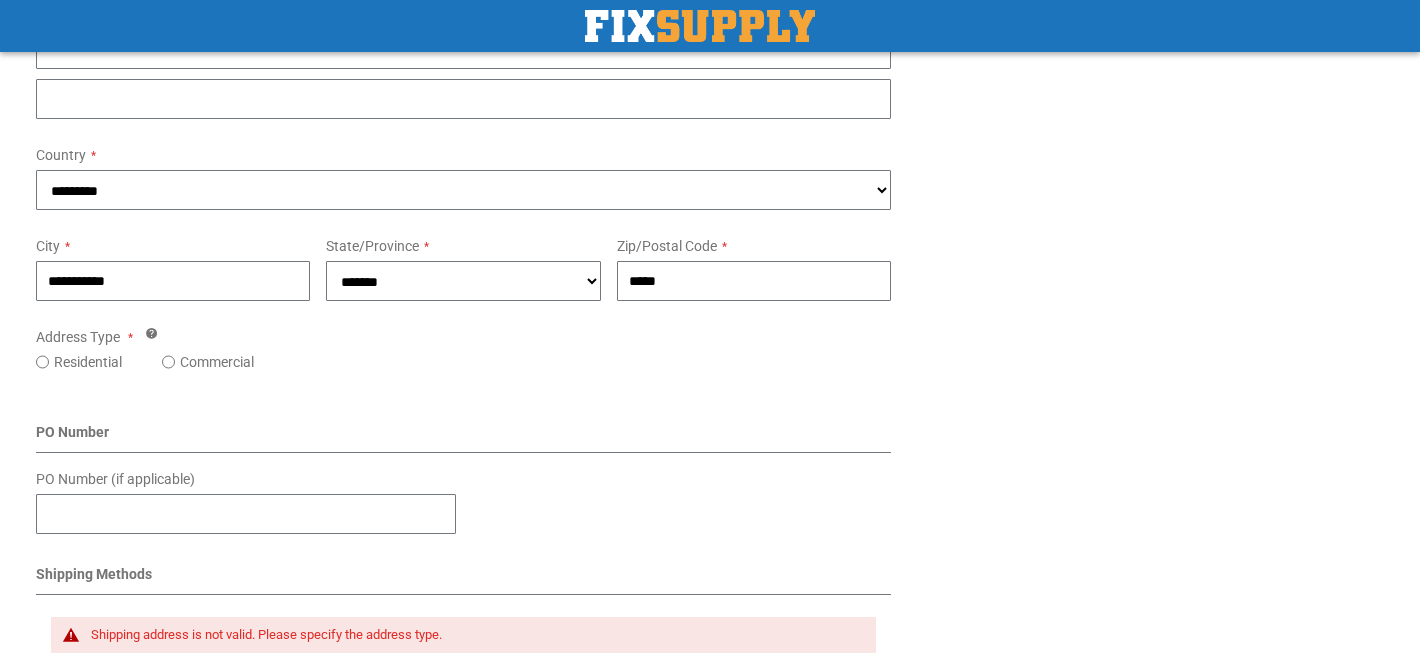 scroll, scrollTop: 656, scrollLeft: 0, axis: vertical 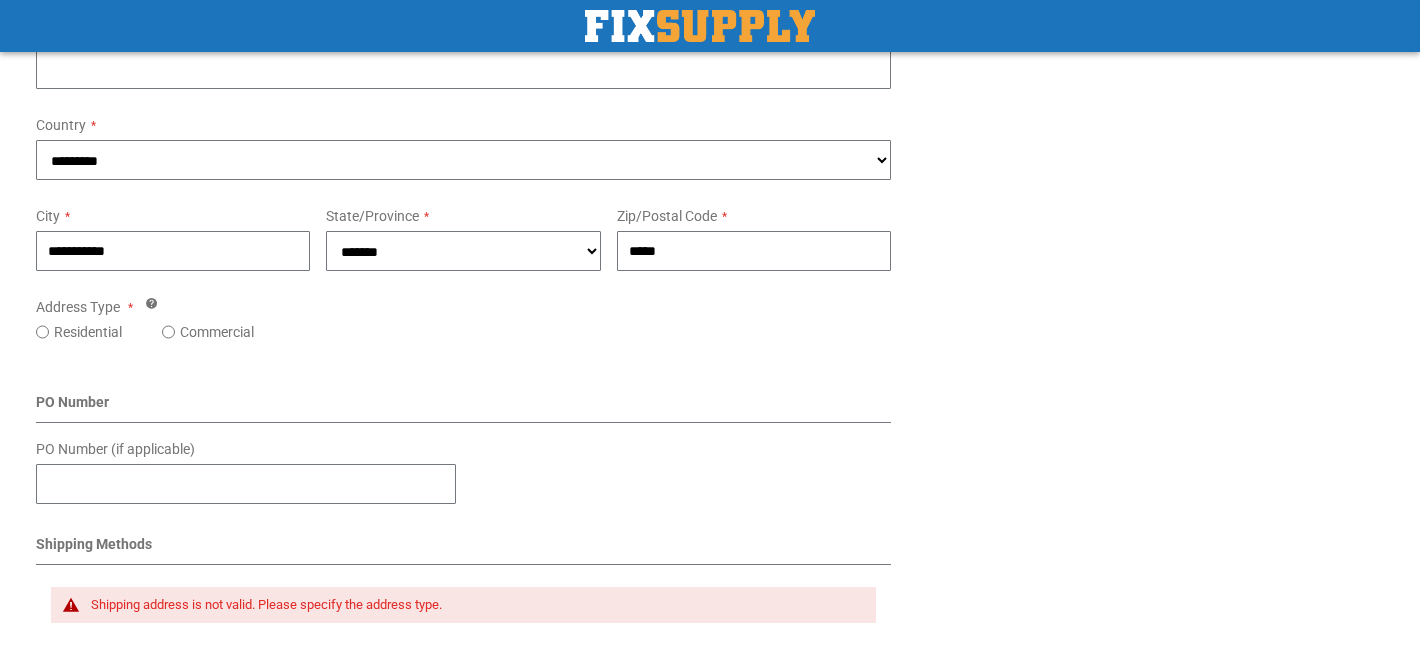 type on "**********" 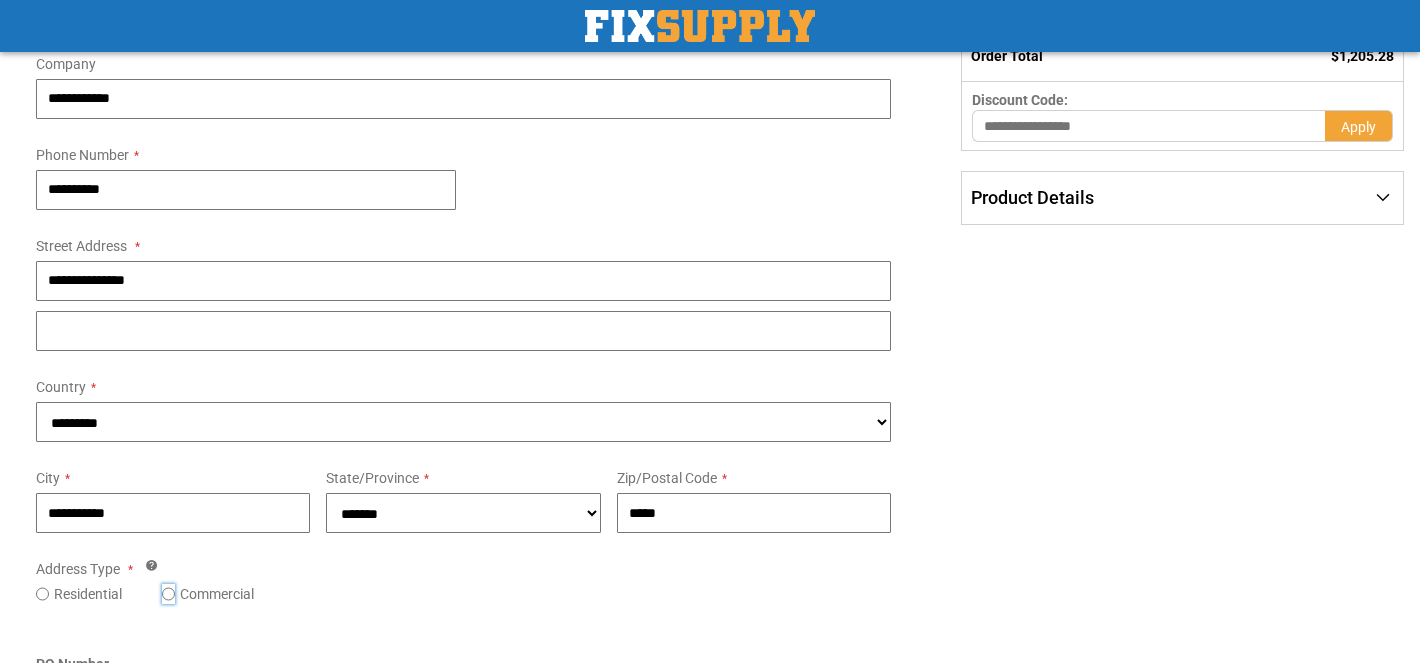 scroll, scrollTop: 284, scrollLeft: 0, axis: vertical 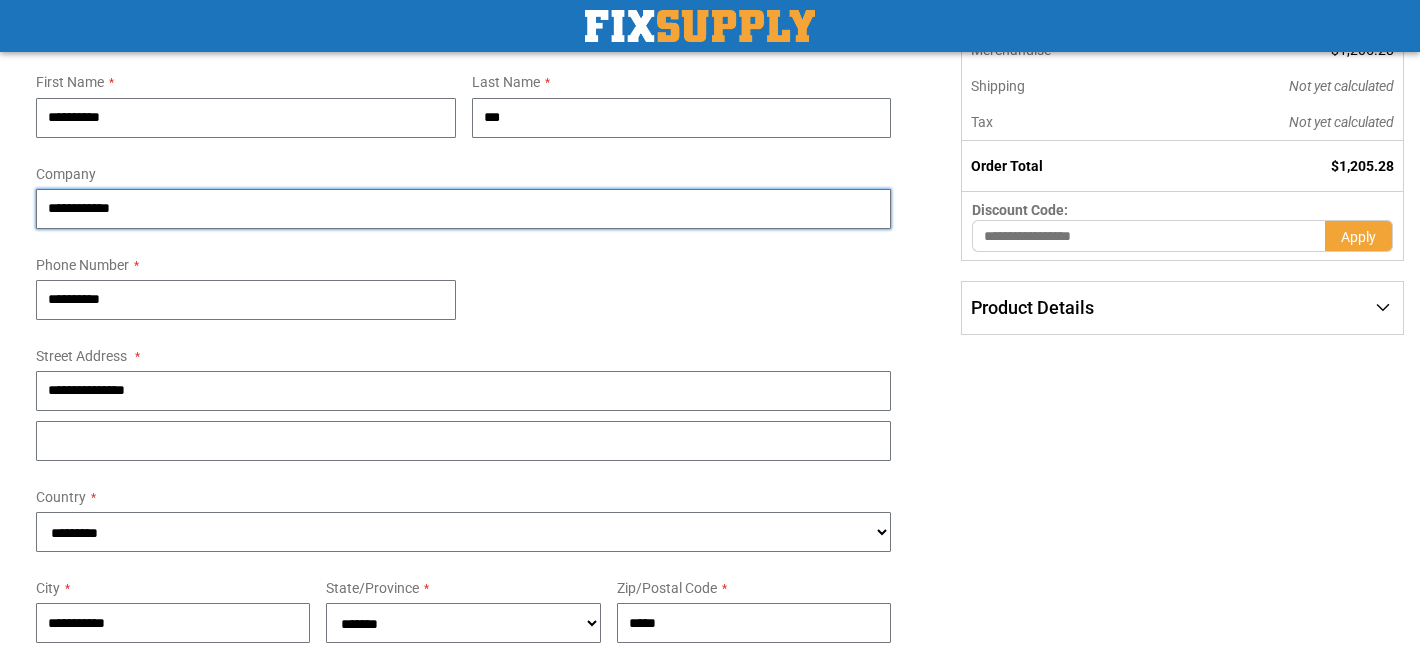 click on "**********" at bounding box center [463, 209] 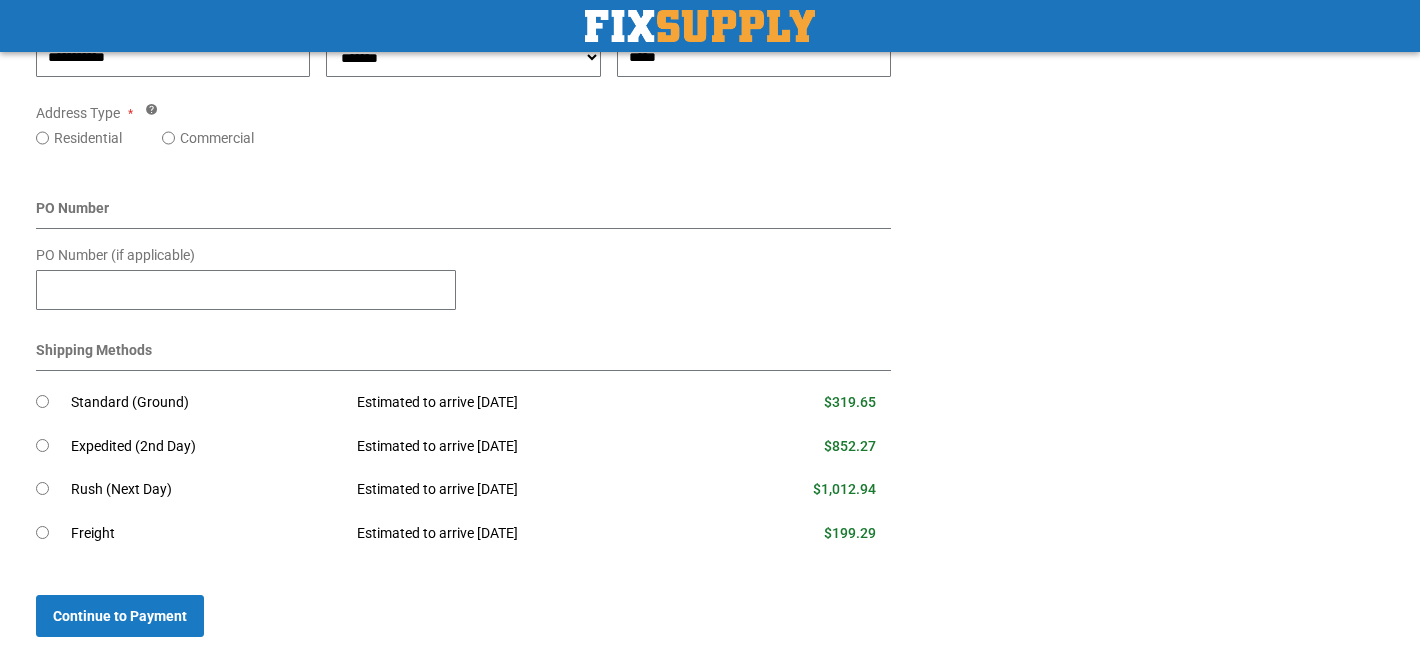 scroll, scrollTop: 866, scrollLeft: 0, axis: vertical 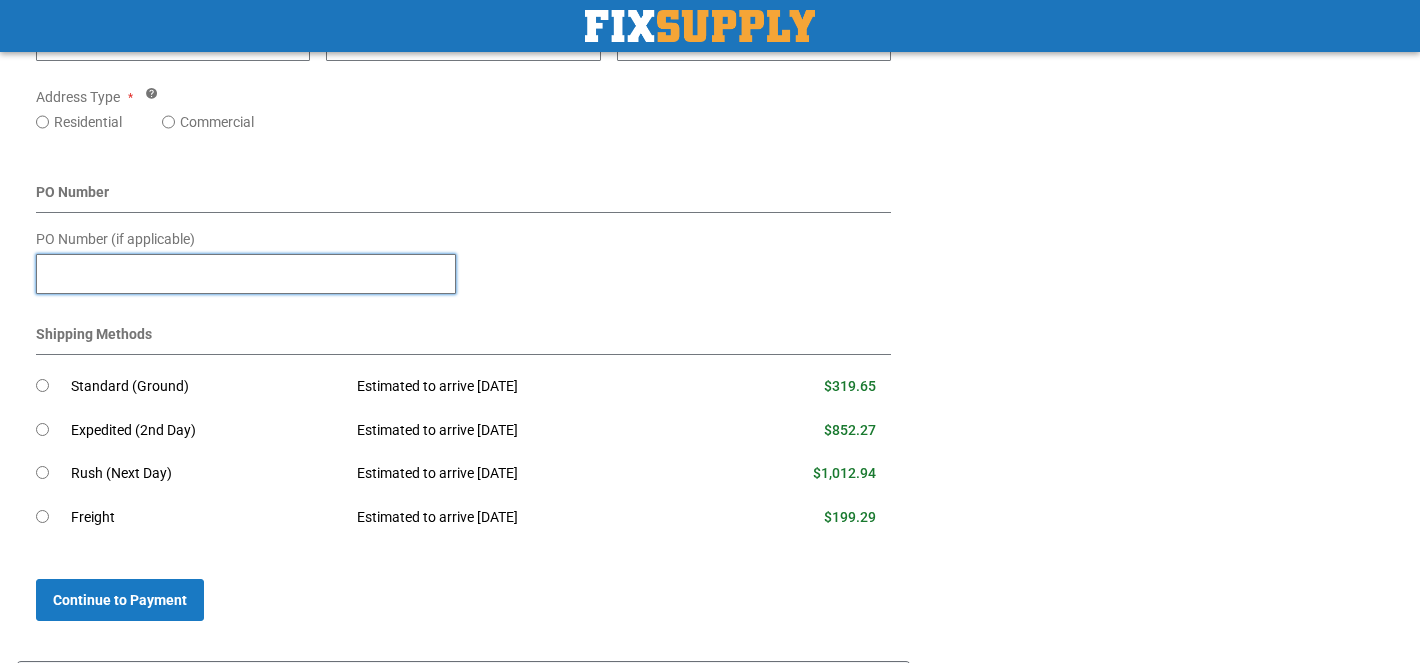 click on "PO Number (if applicable)" at bounding box center (246, 274) 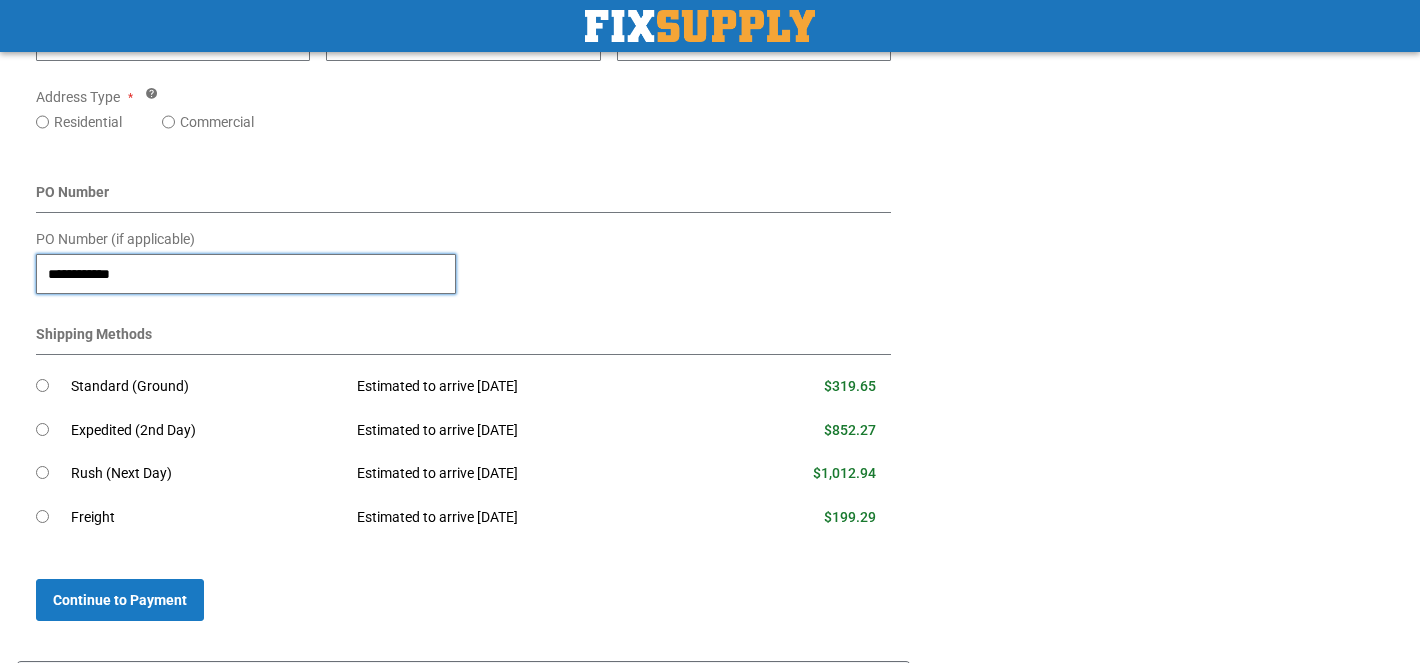 type on "**********" 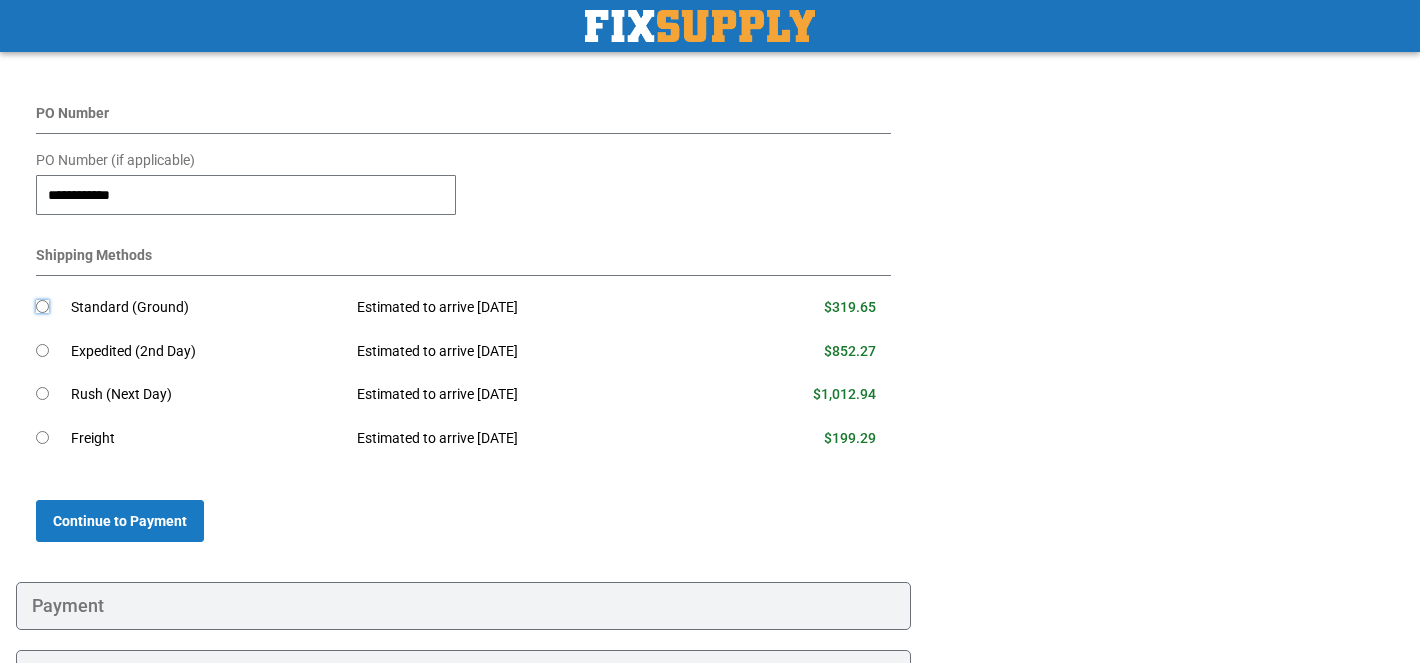 scroll, scrollTop: 962, scrollLeft: 0, axis: vertical 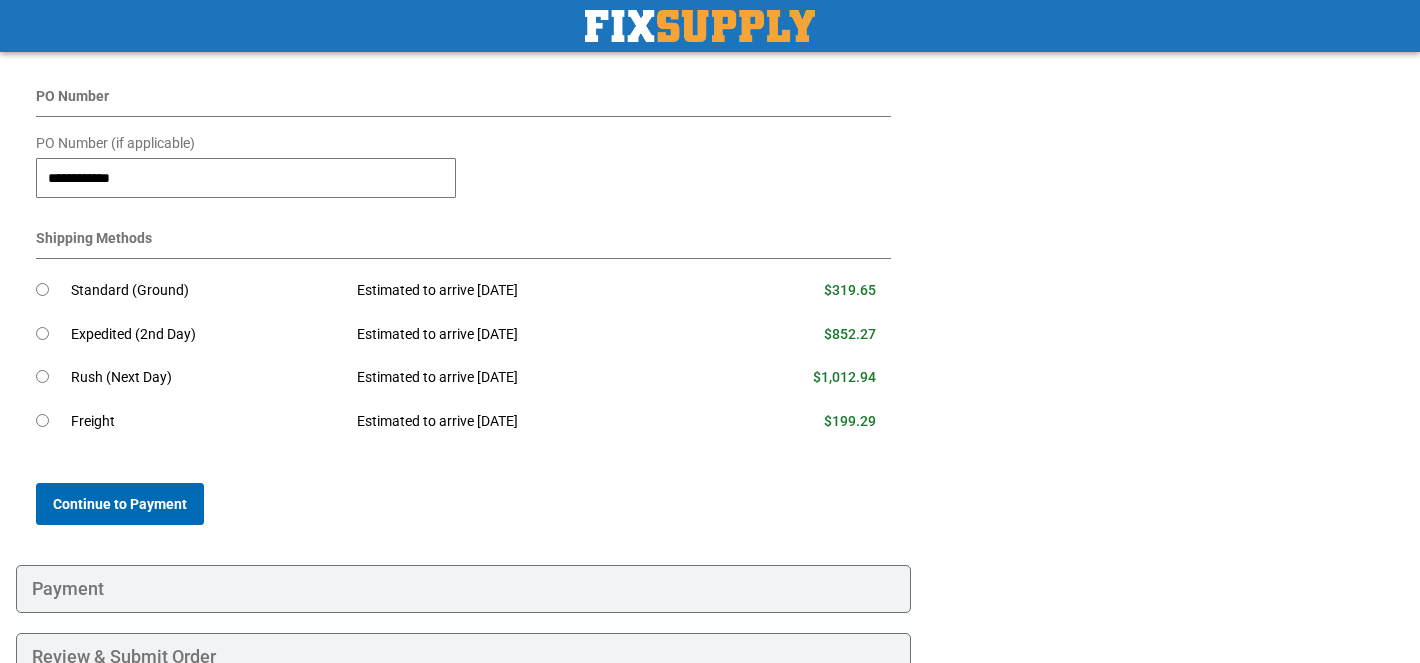 click on "Continue to Payment" at bounding box center [120, 504] 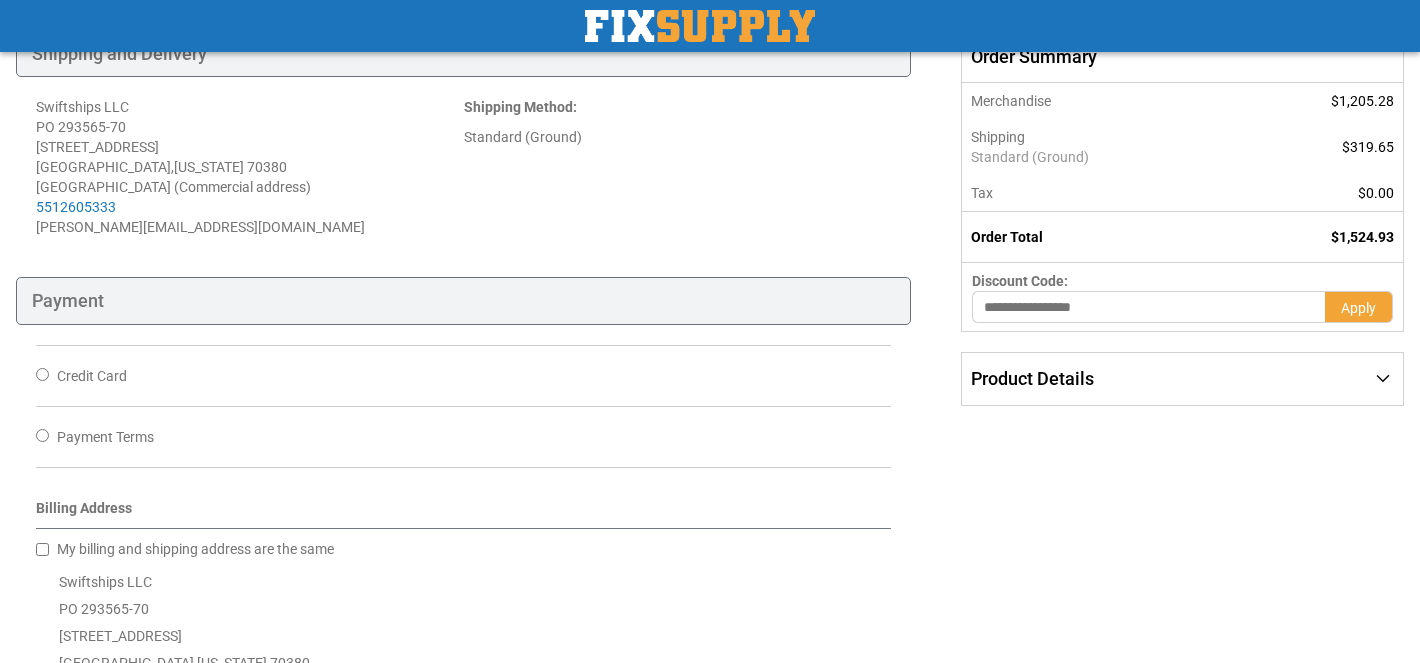 scroll, scrollTop: 236, scrollLeft: 0, axis: vertical 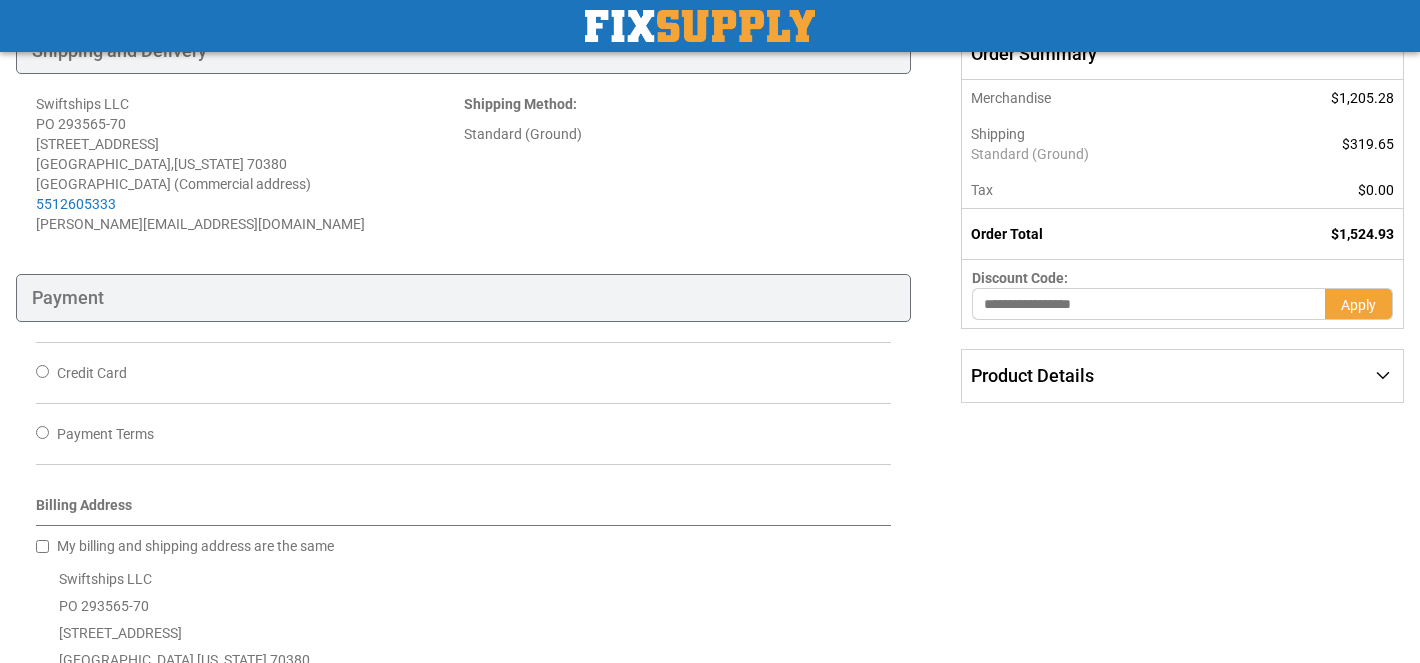 click on "Credit Card" at bounding box center (92, 373) 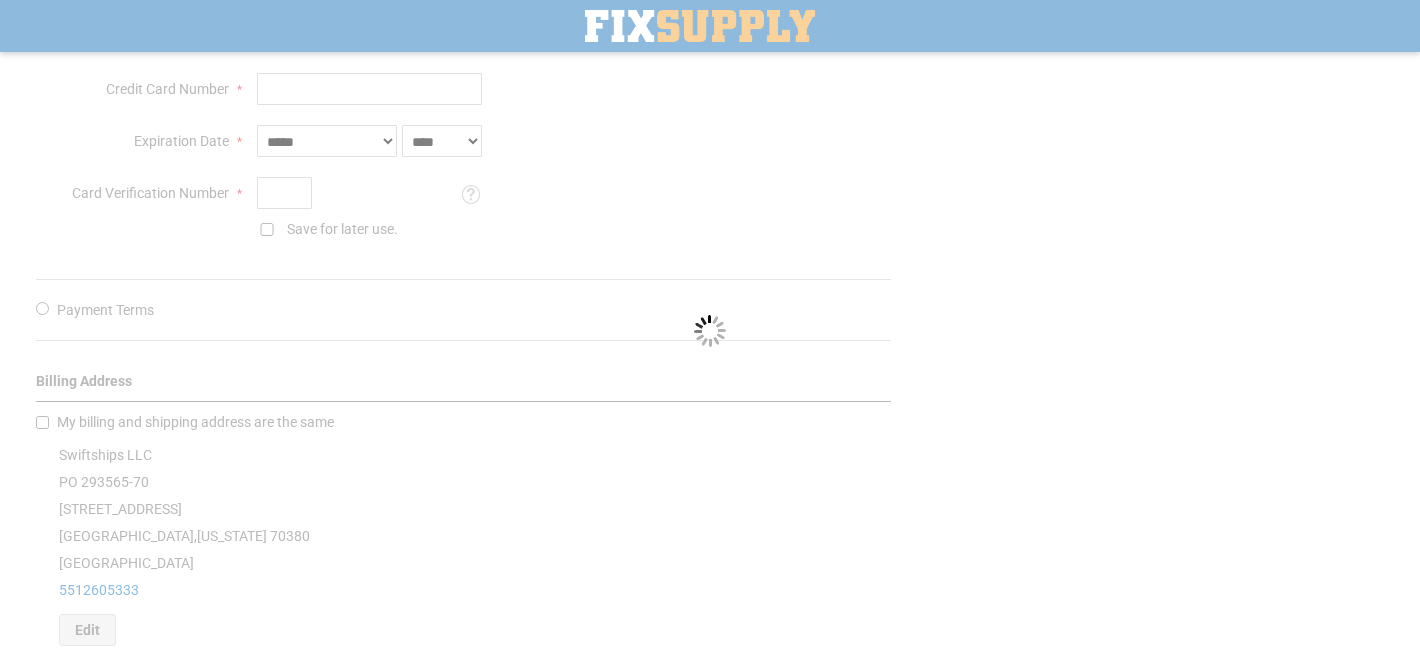 scroll, scrollTop: 655, scrollLeft: 0, axis: vertical 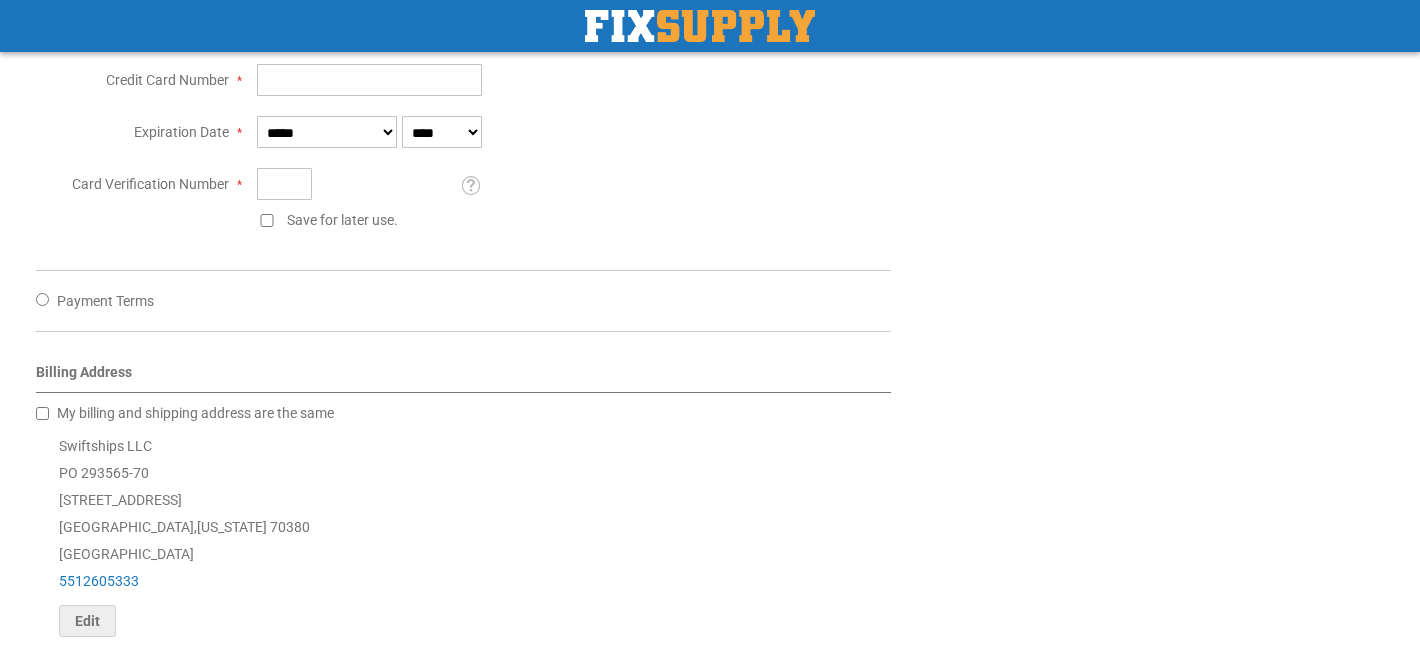 click on "My billing and shipping address are the same" at bounding box center (195, 413) 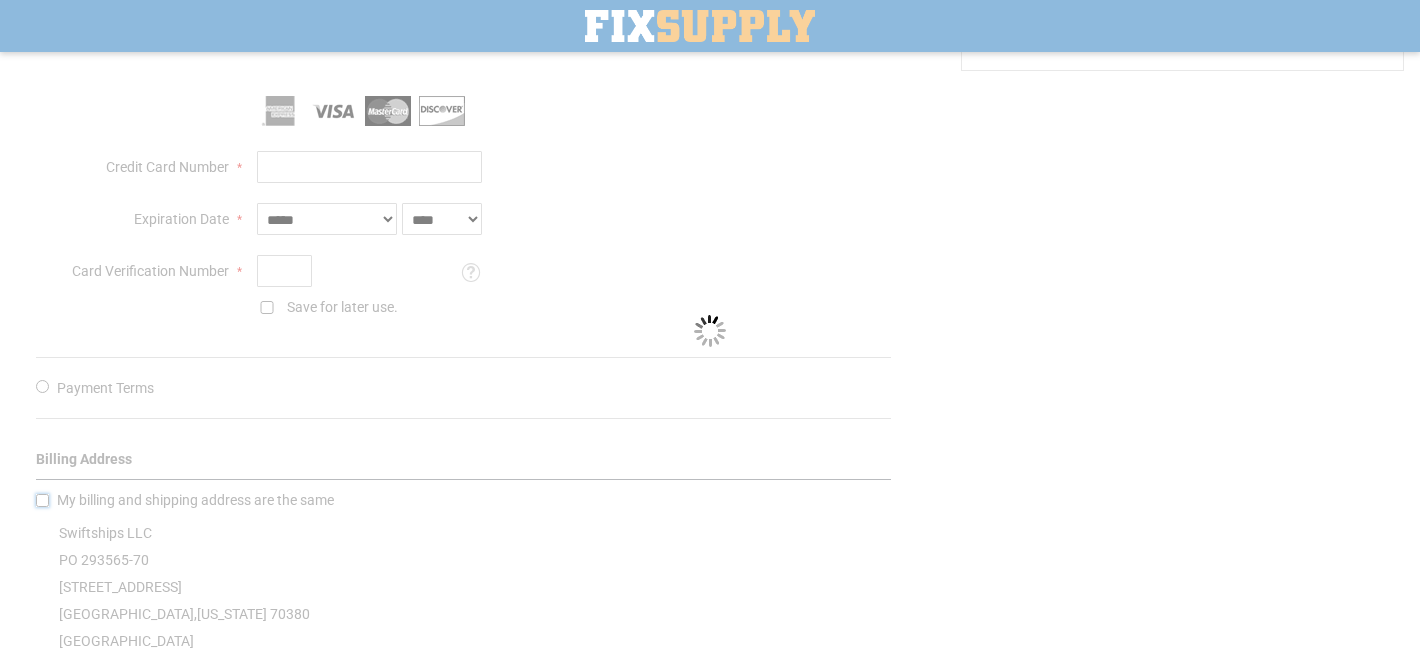 scroll, scrollTop: 565, scrollLeft: 0, axis: vertical 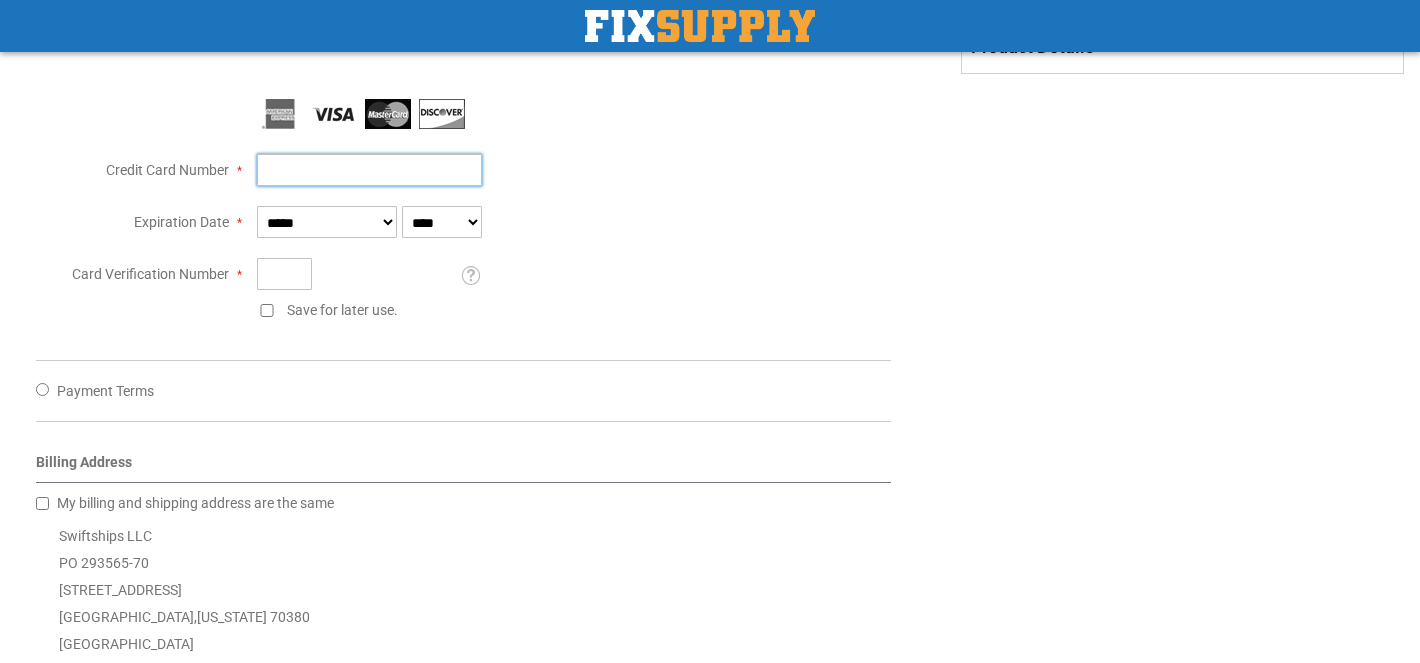 click on "Credit Card Number" at bounding box center (369, 170) 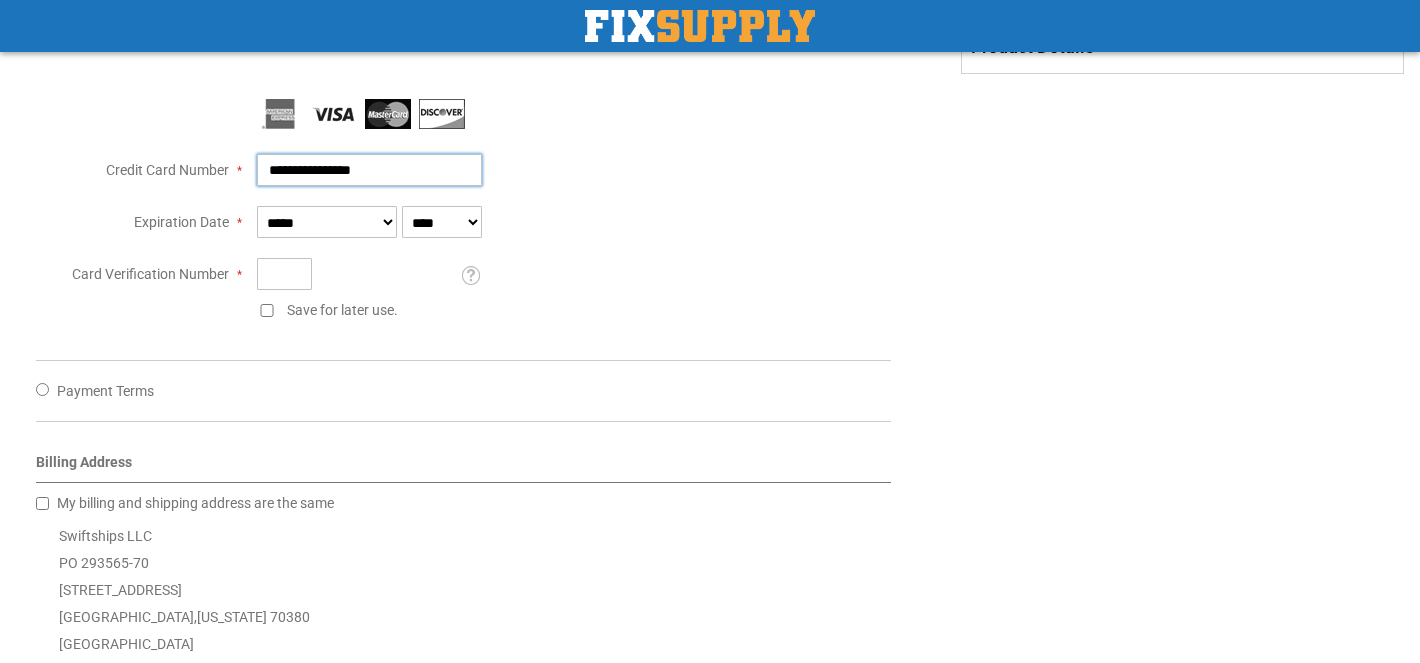 type on "**********" 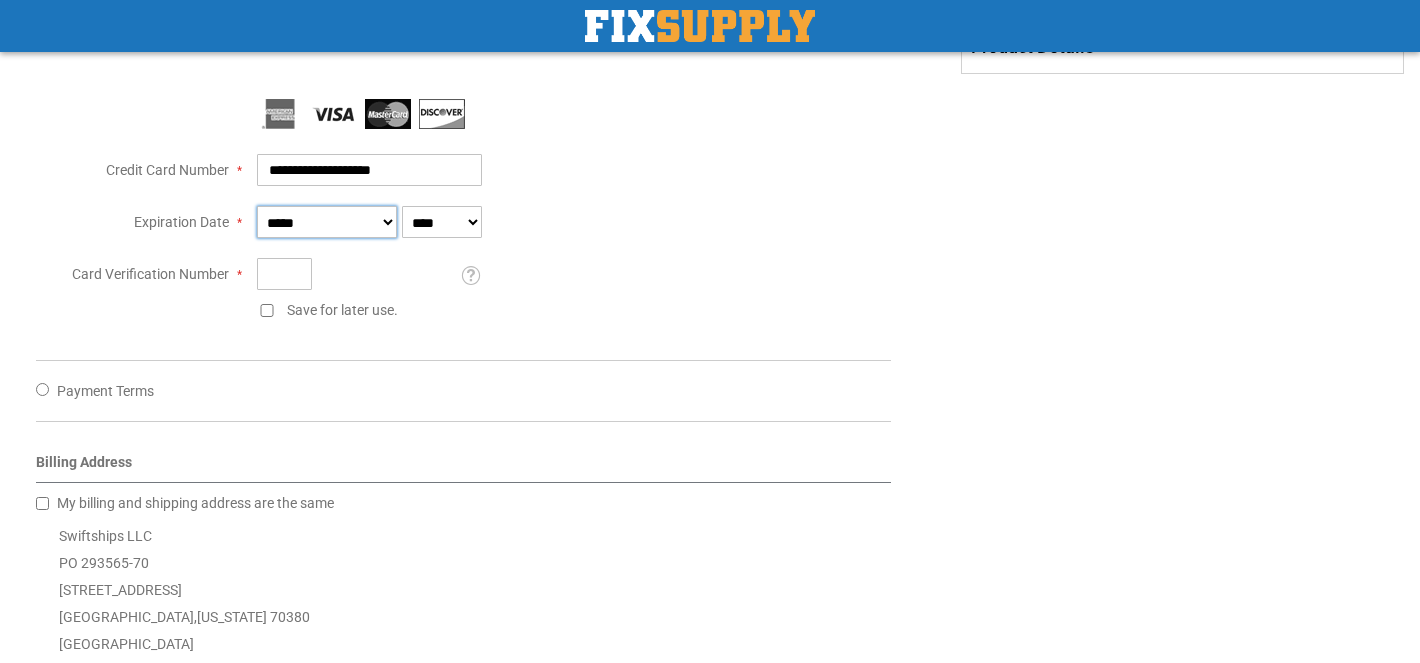 select on "*" 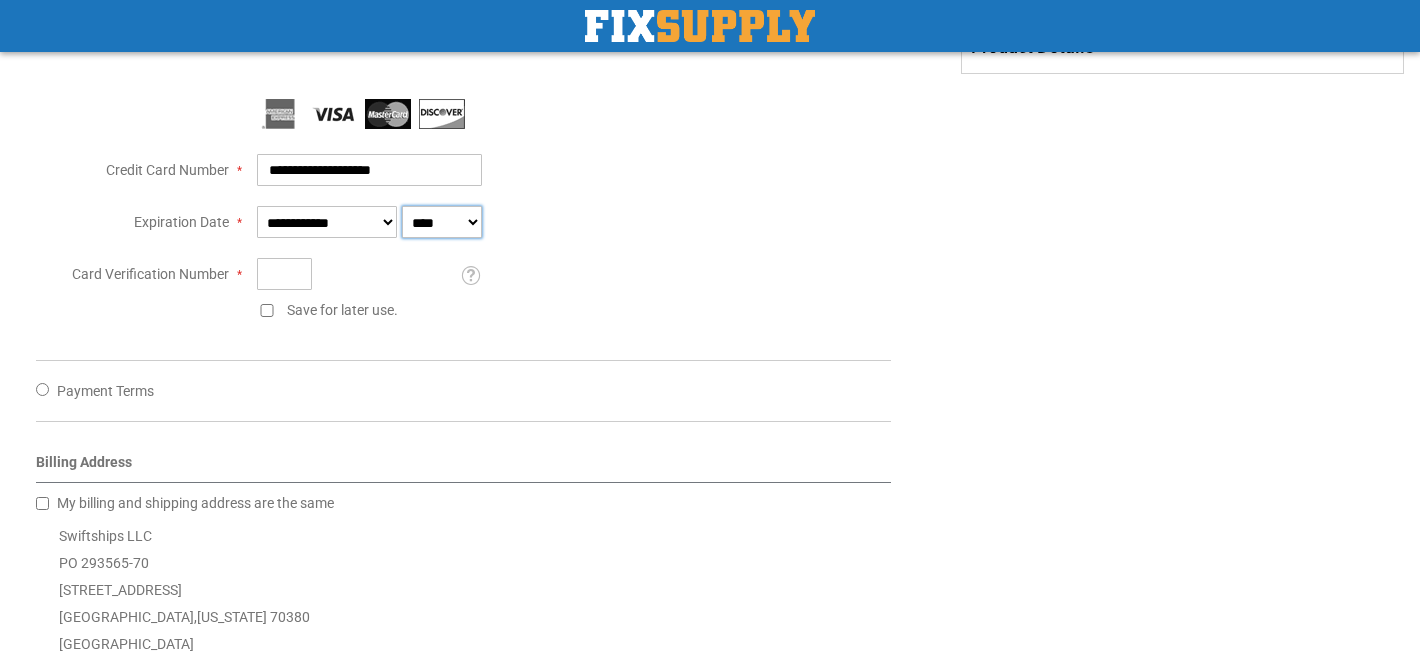 select on "****" 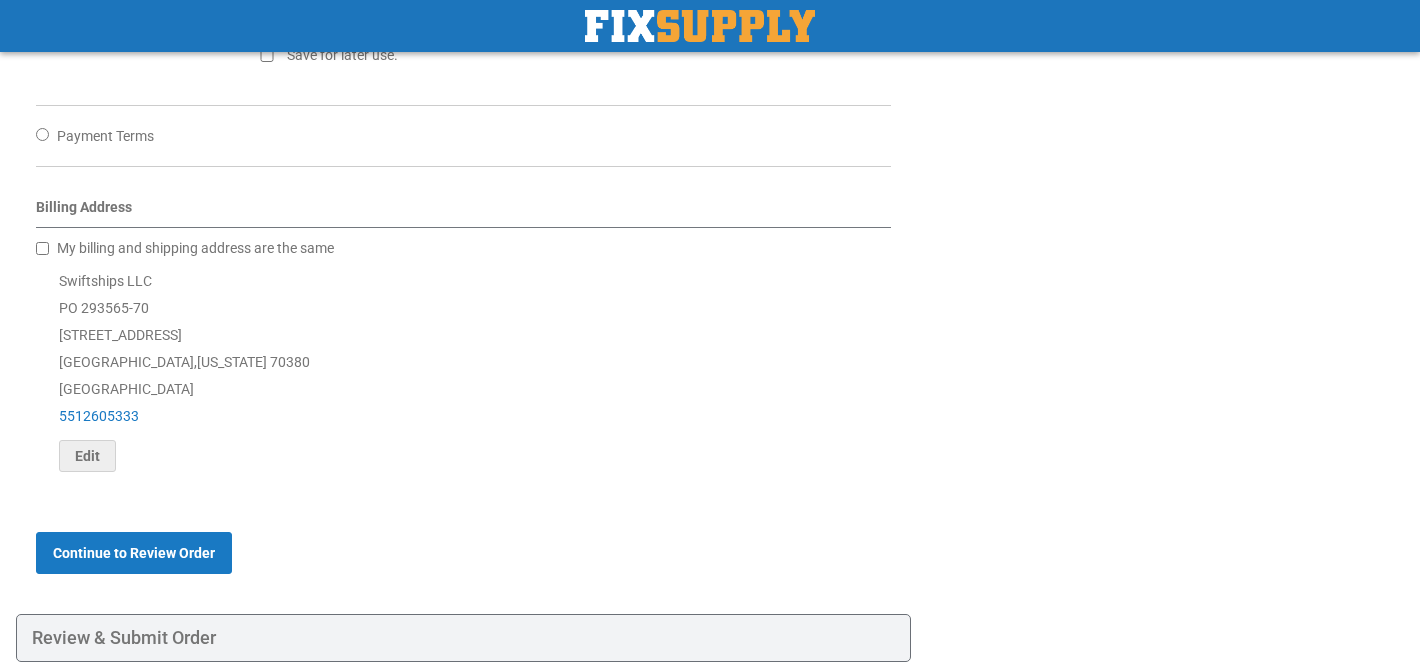 scroll, scrollTop: 921, scrollLeft: 0, axis: vertical 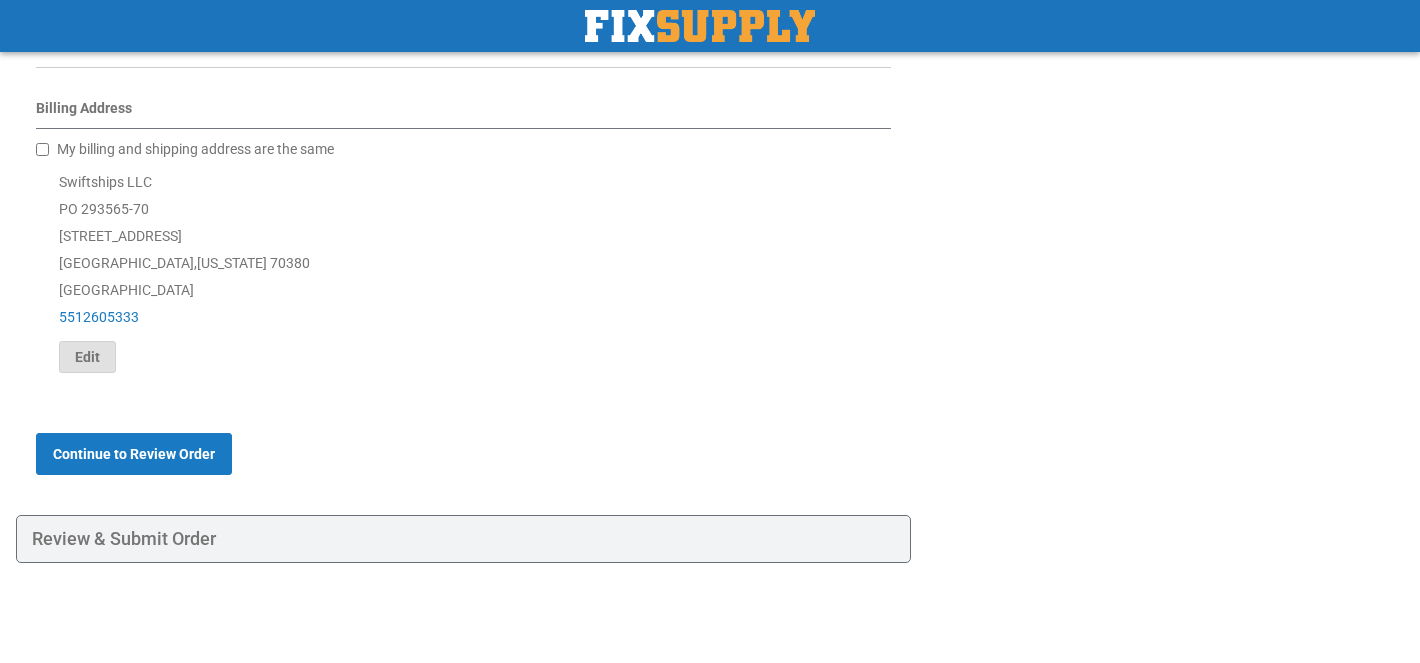 click on "Edit" at bounding box center [87, 357] 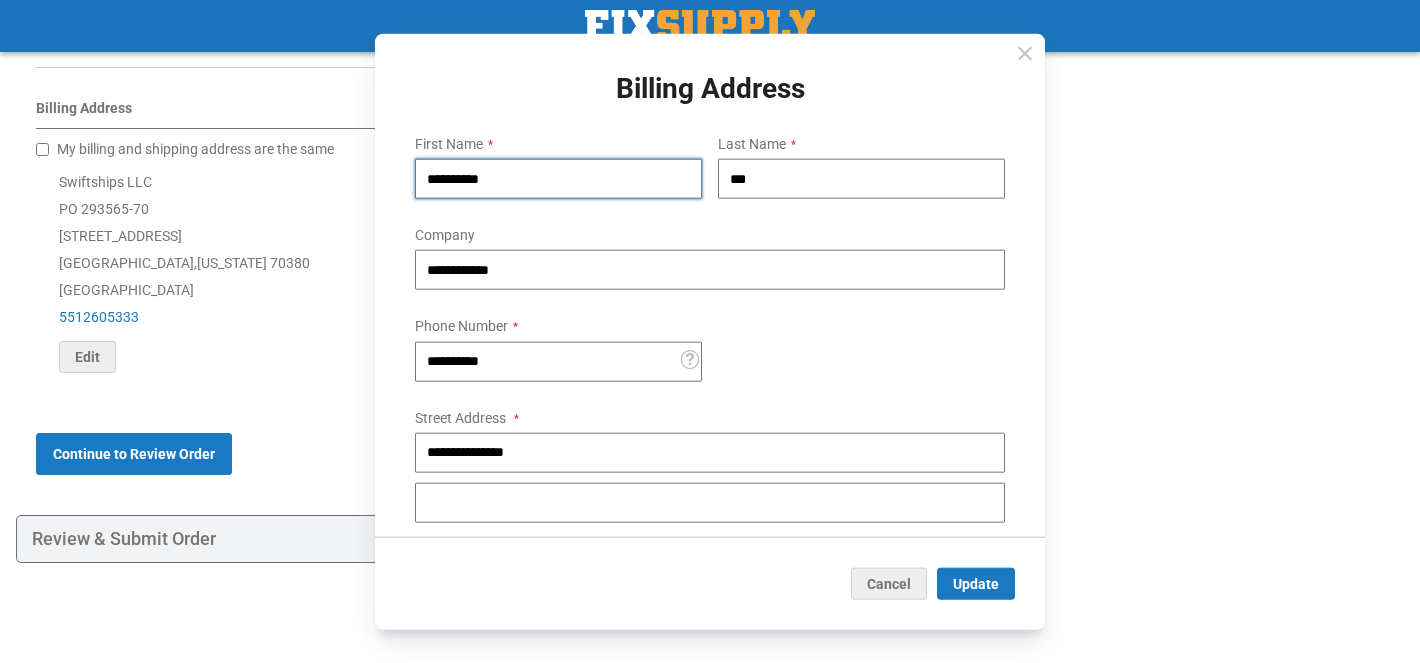 click on "**********" at bounding box center [558, 179] 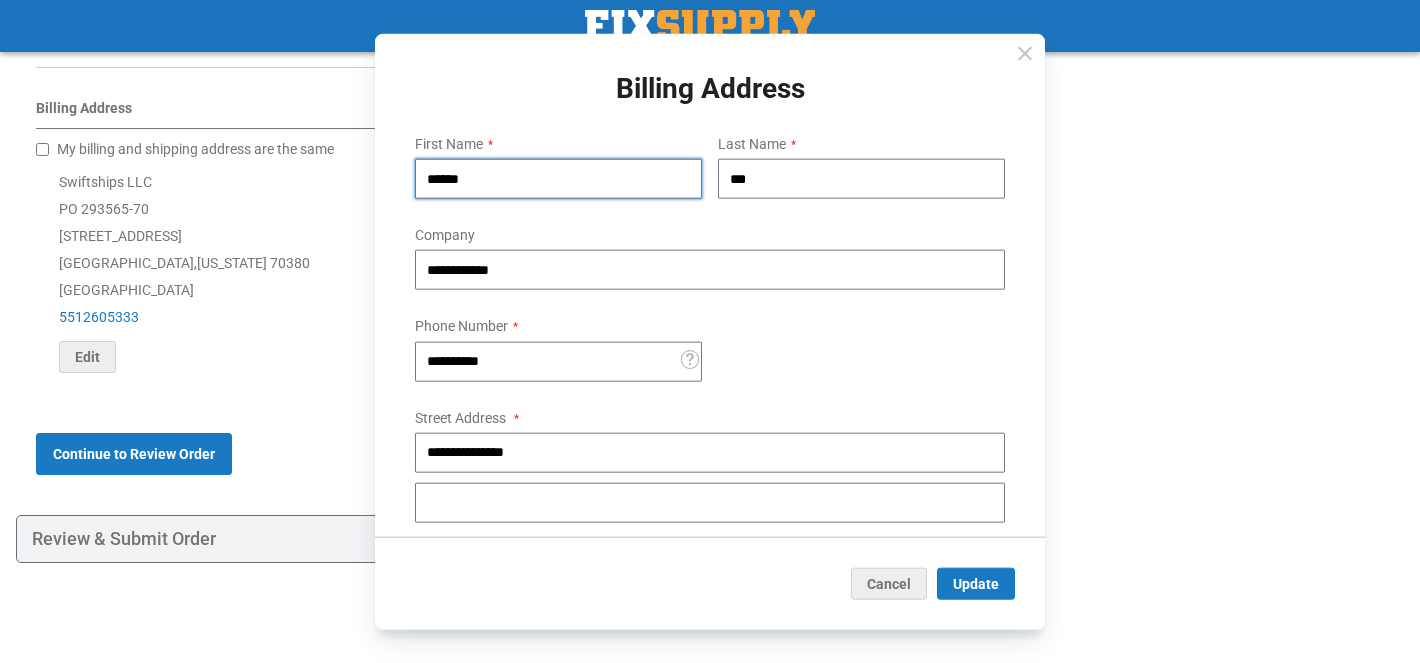 type on "**********" 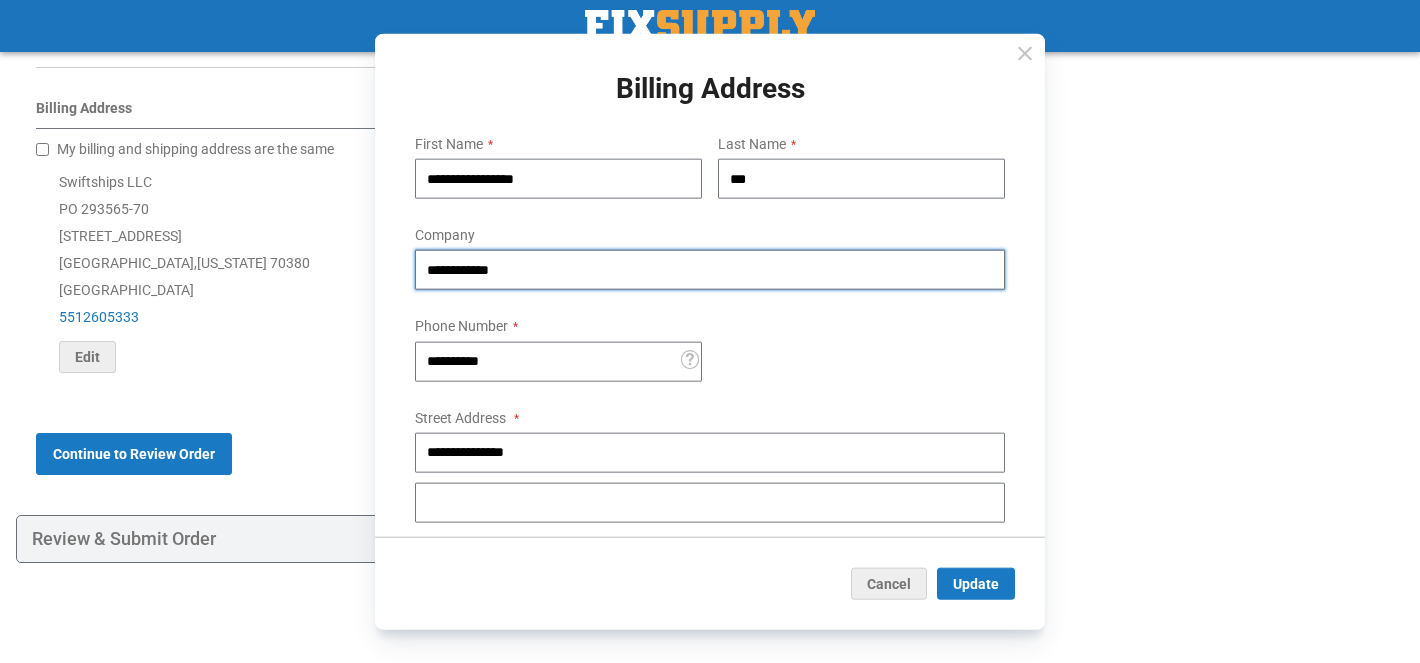 click on "**********" at bounding box center [710, 270] 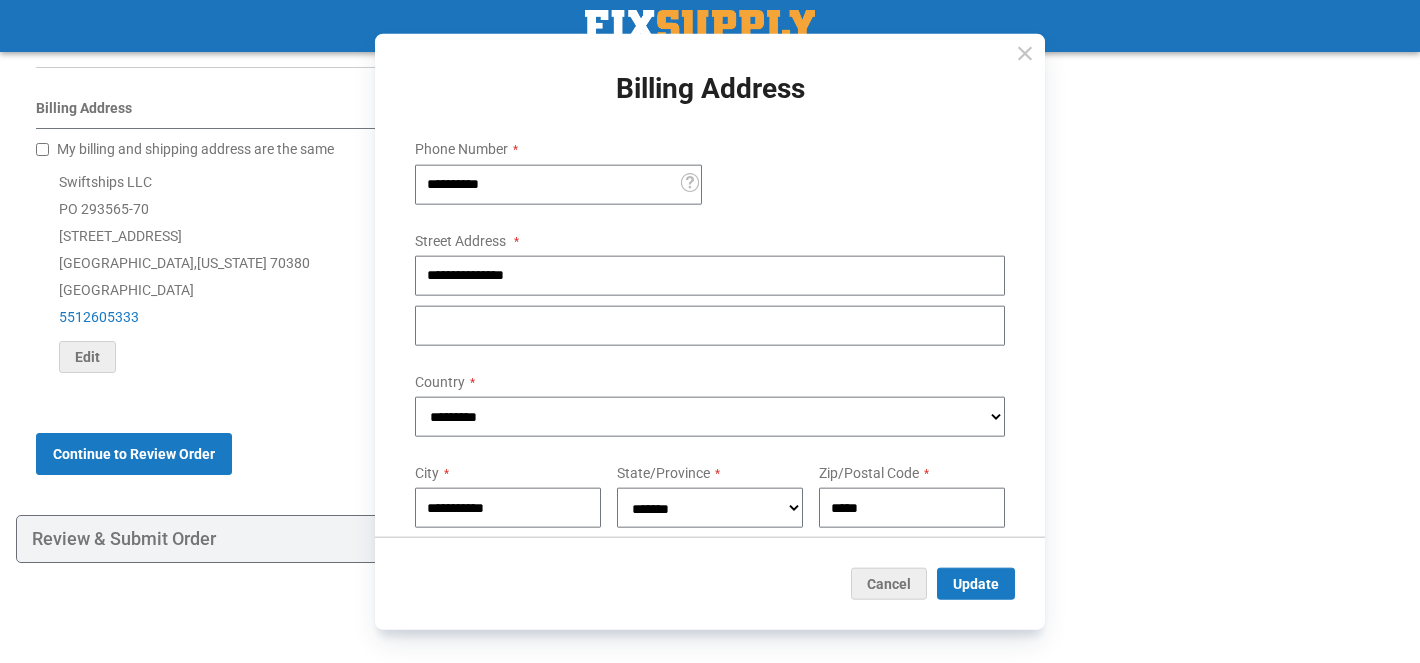 scroll, scrollTop: 178, scrollLeft: 0, axis: vertical 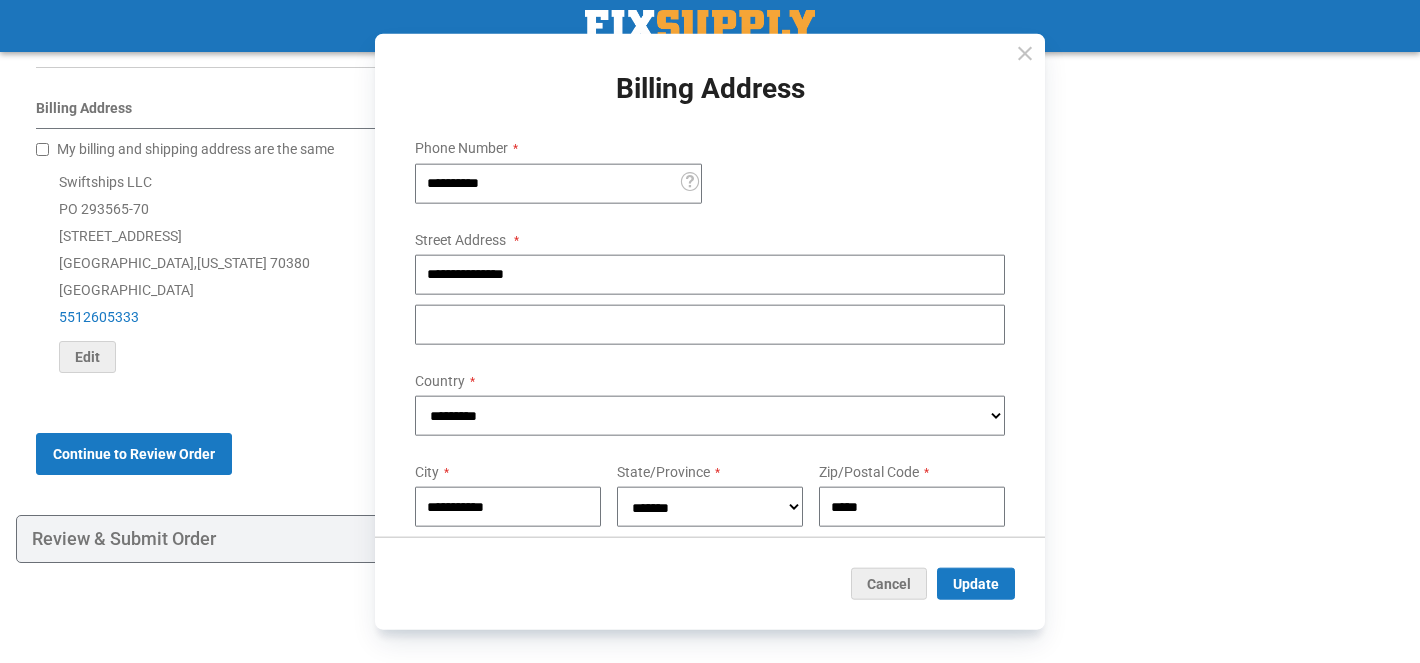type 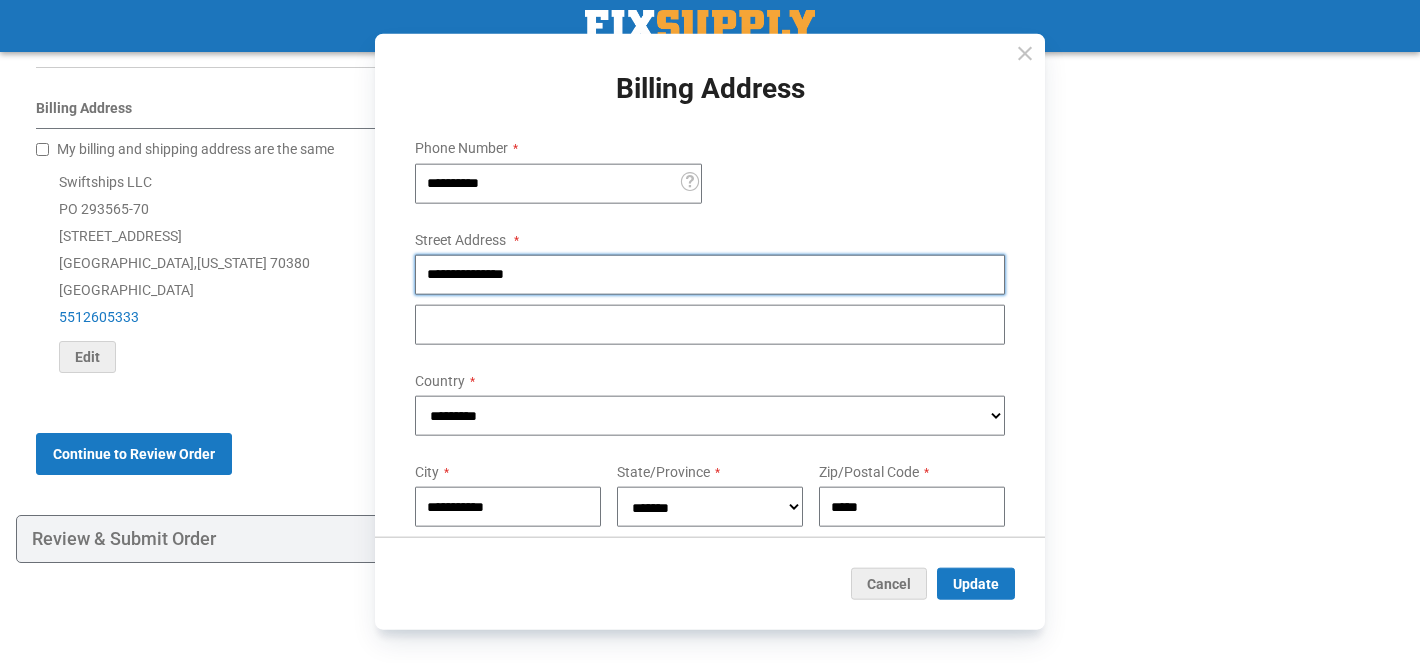 click on "**********" at bounding box center (710, 274) 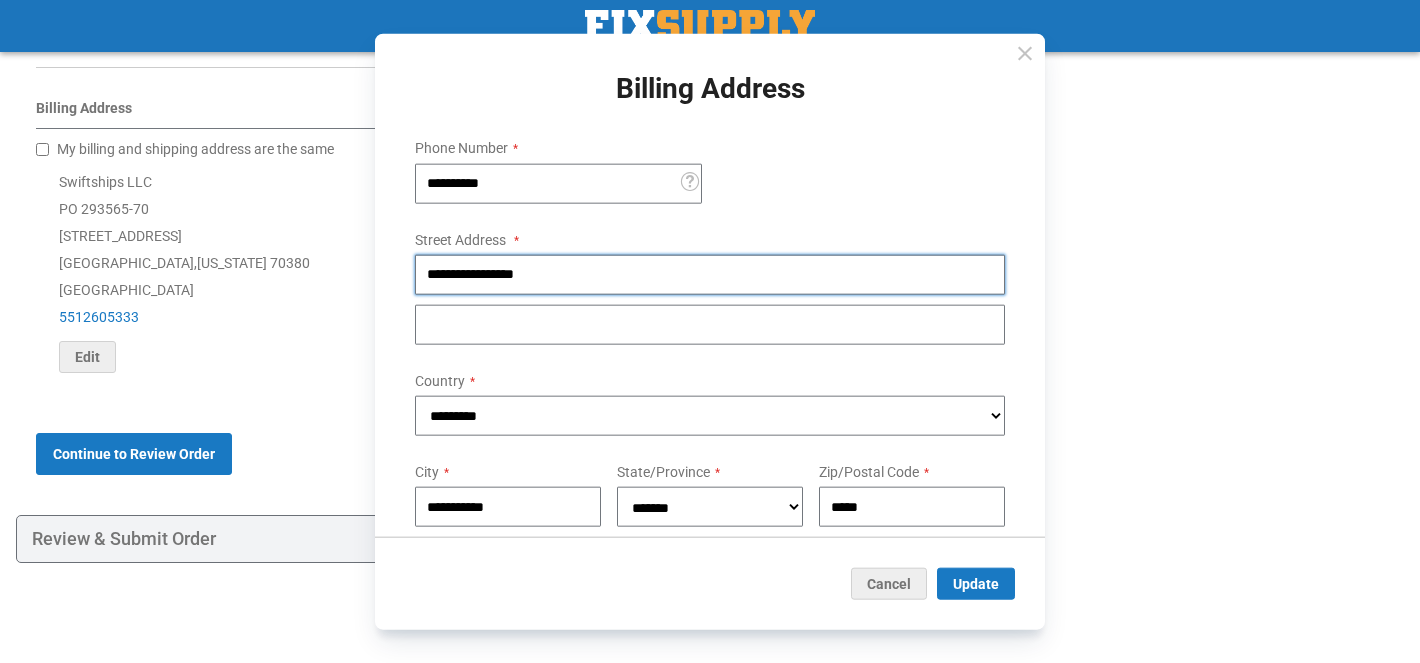type on "**********" 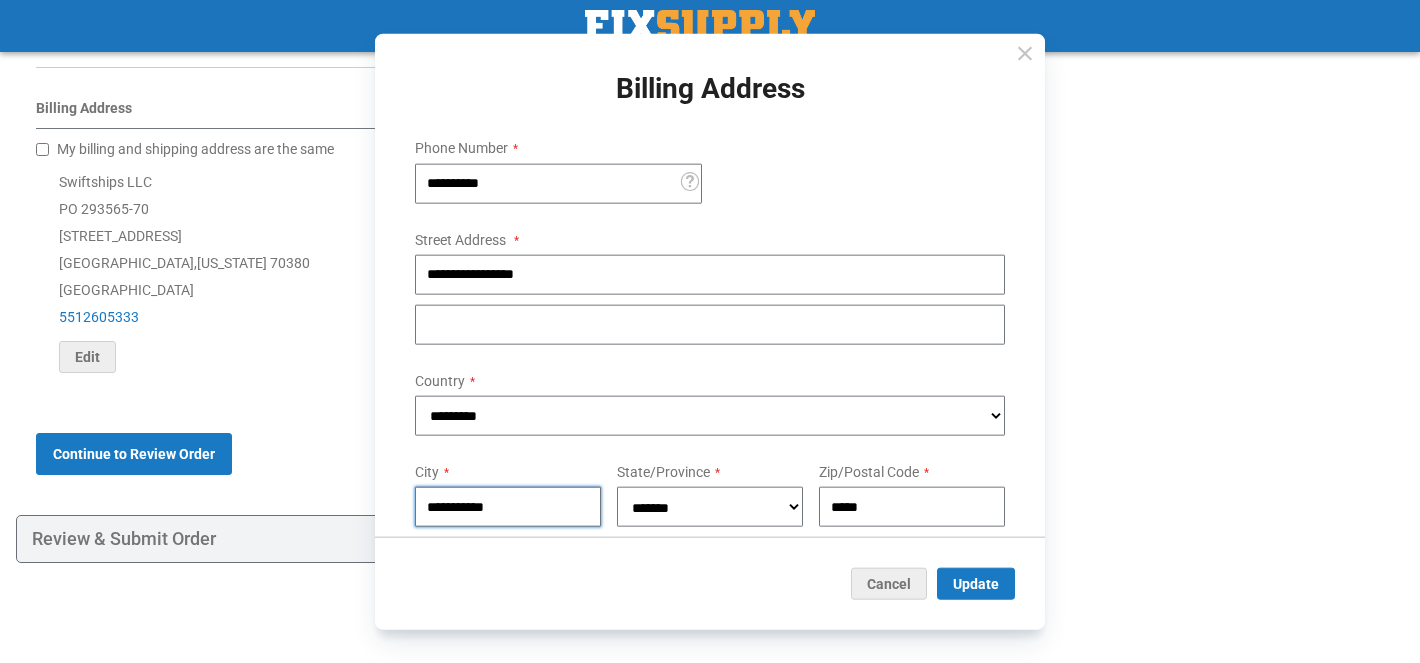 type on "**********" 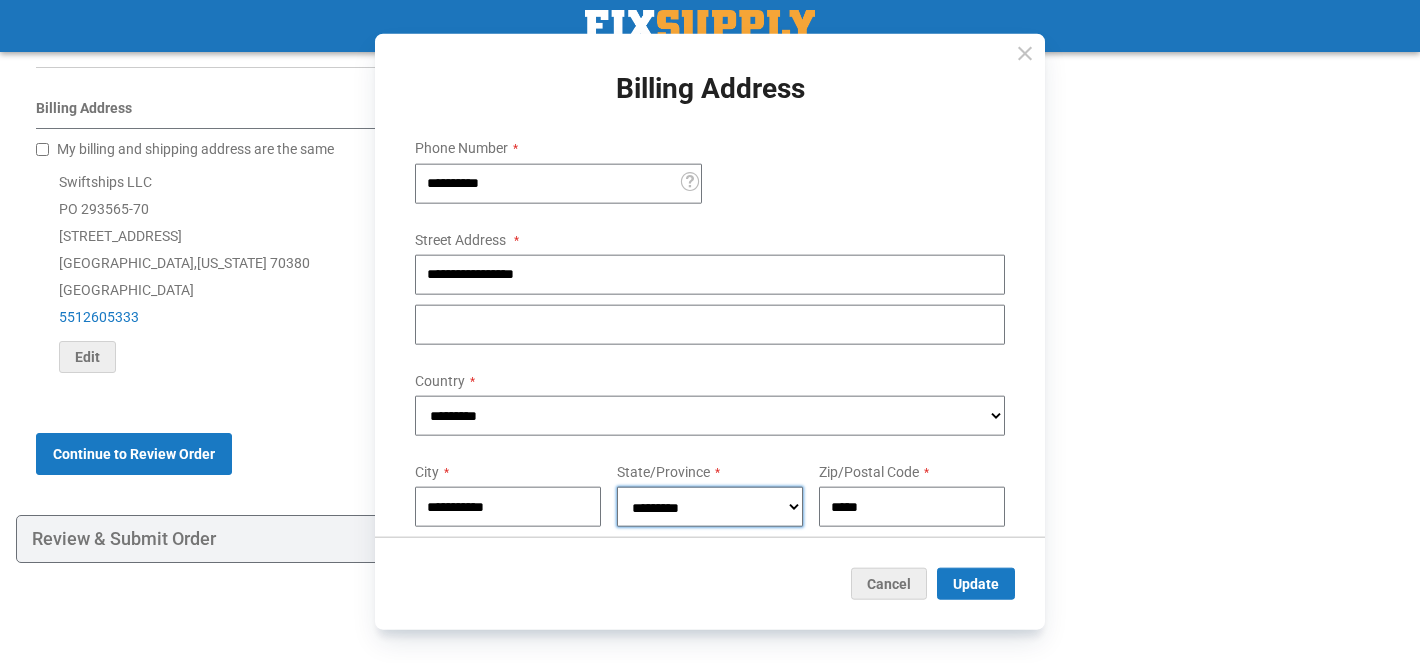 select on "***" 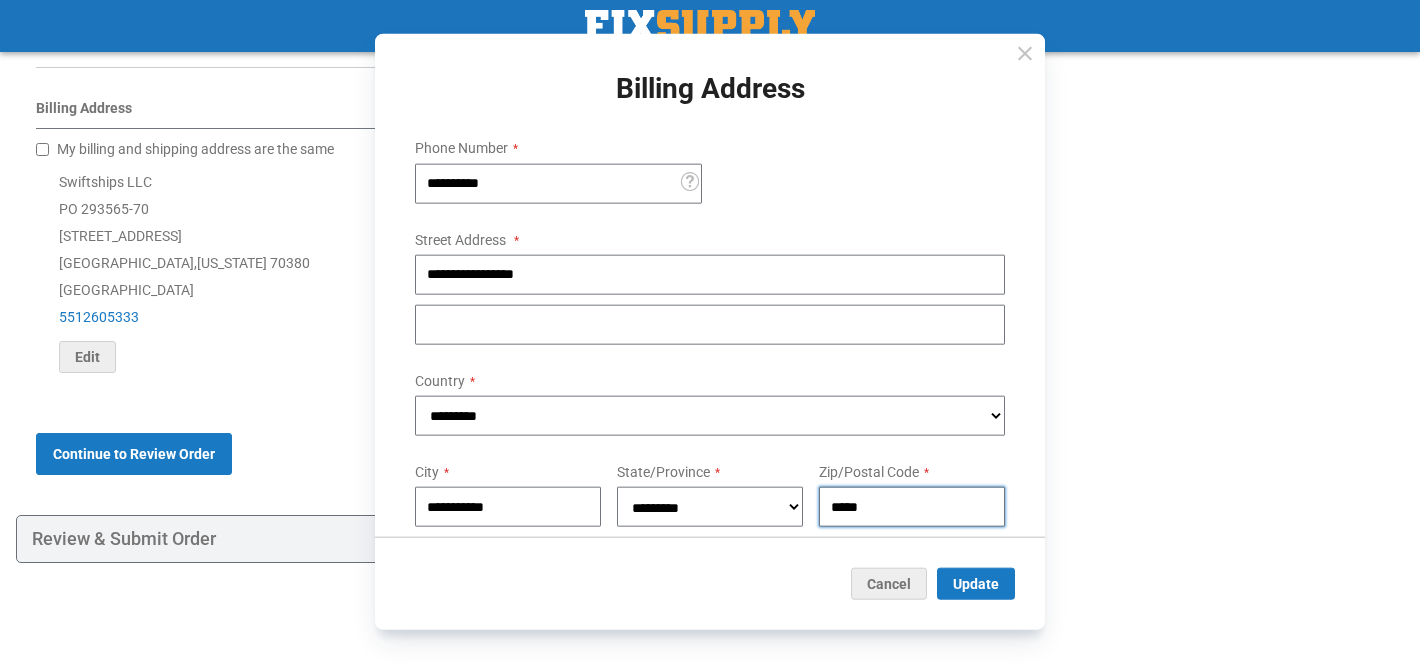 type on "*****" 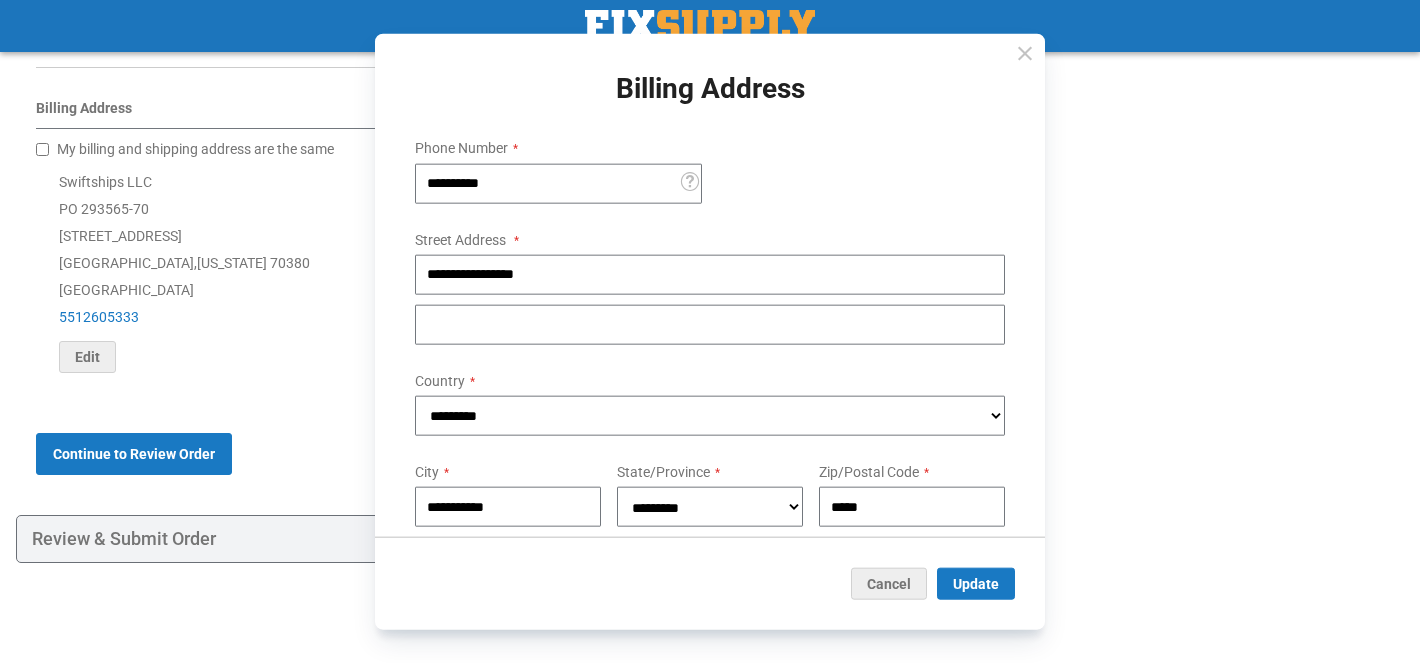 click on "Update
Cancel" at bounding box center (710, 583) 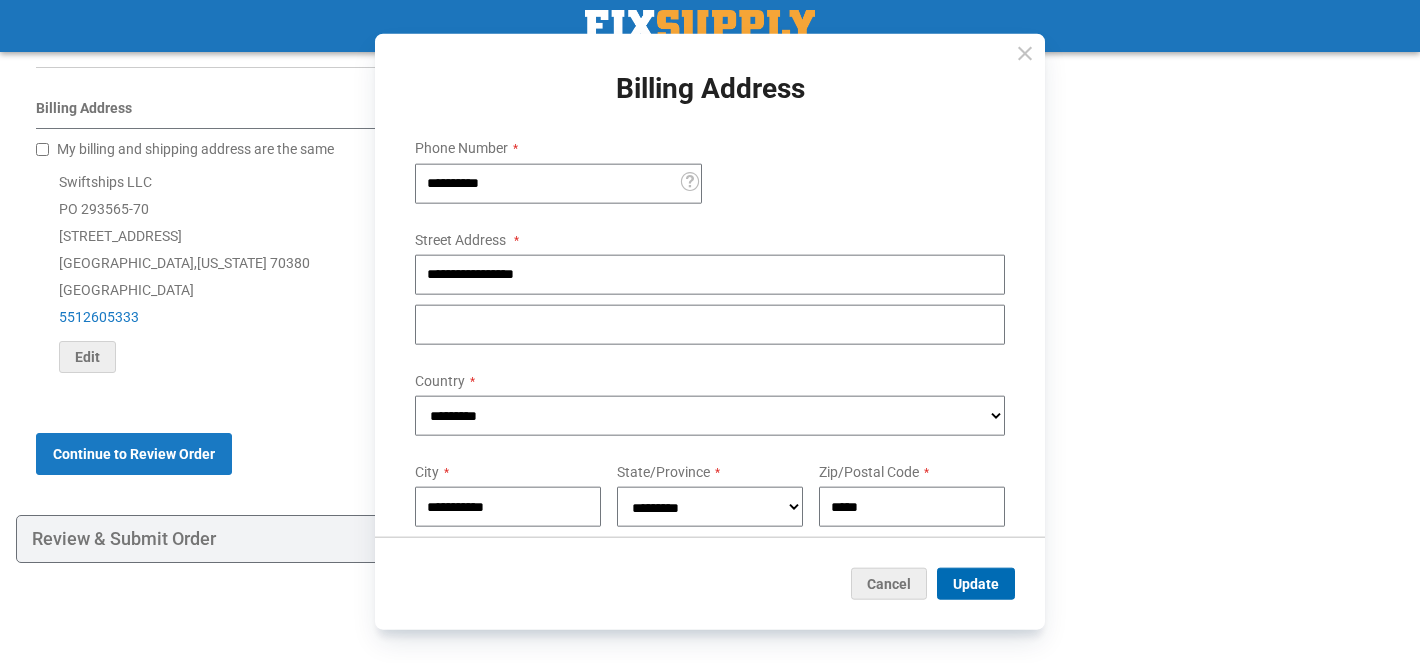 click on "Update" at bounding box center [976, 584] 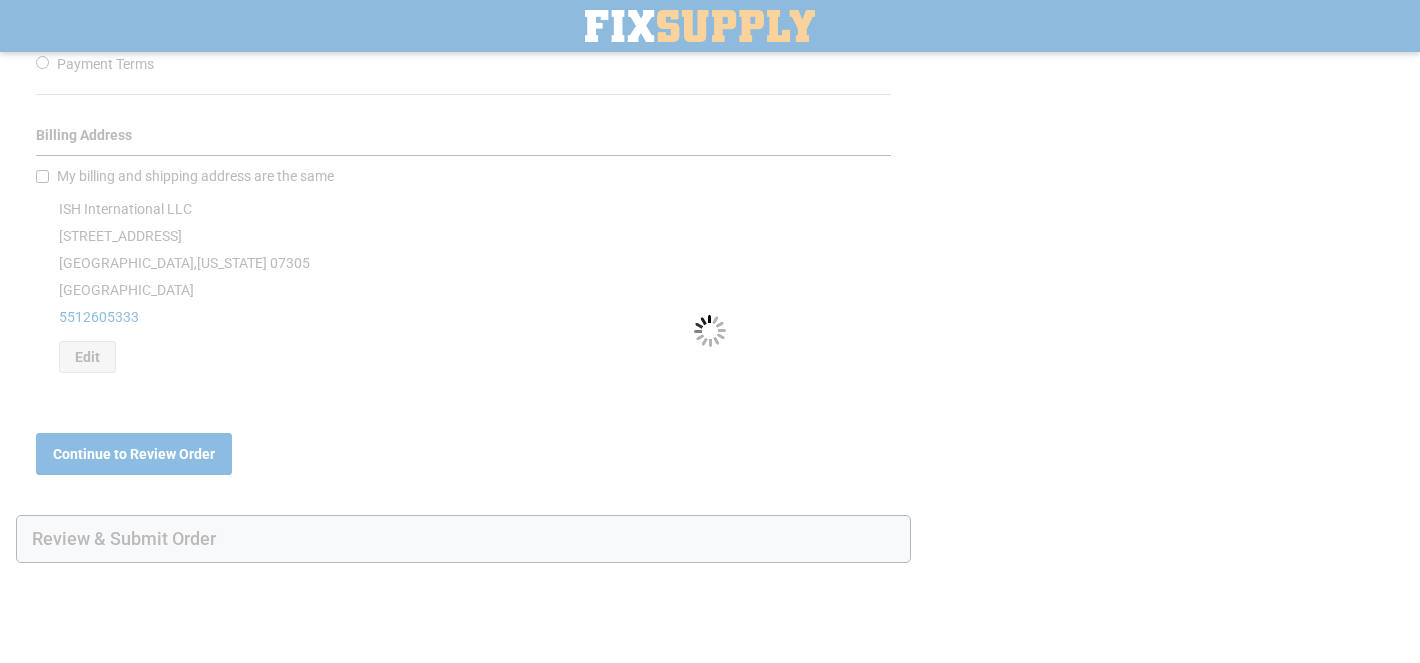 scroll, scrollTop: 894, scrollLeft: 0, axis: vertical 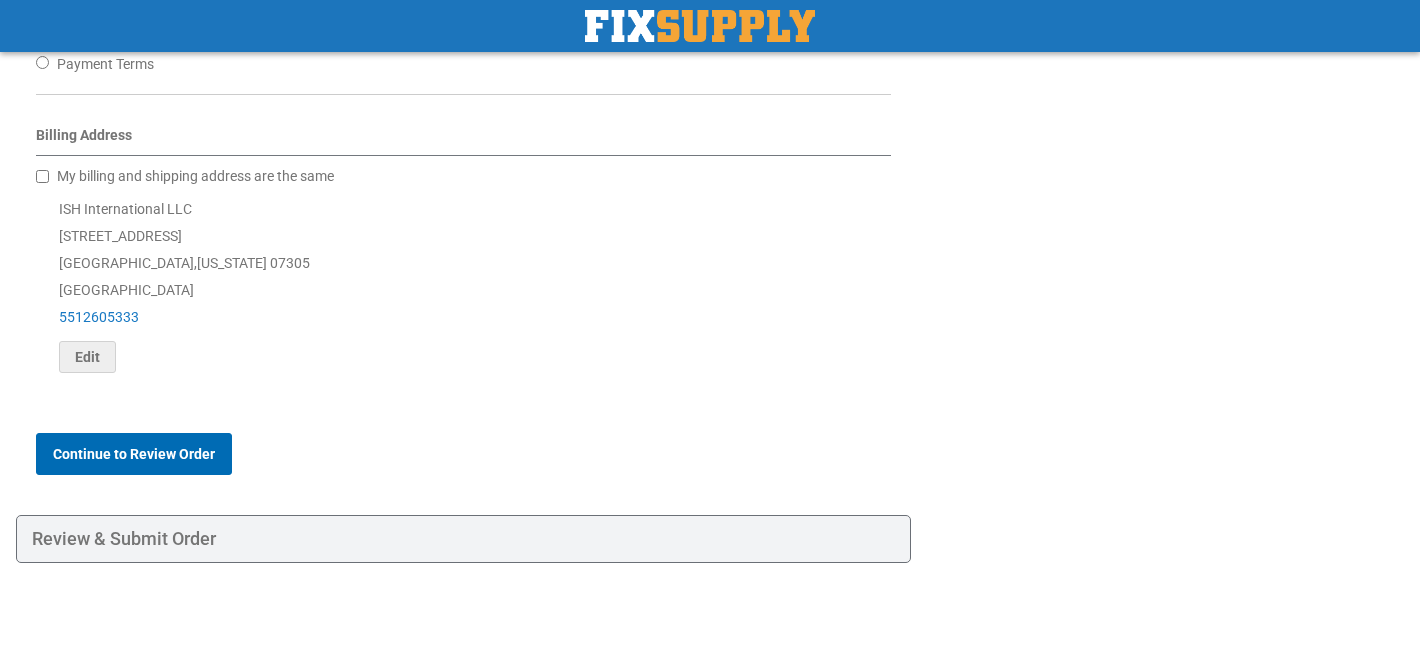 click on "Continue to Review Order" at bounding box center [134, 454] 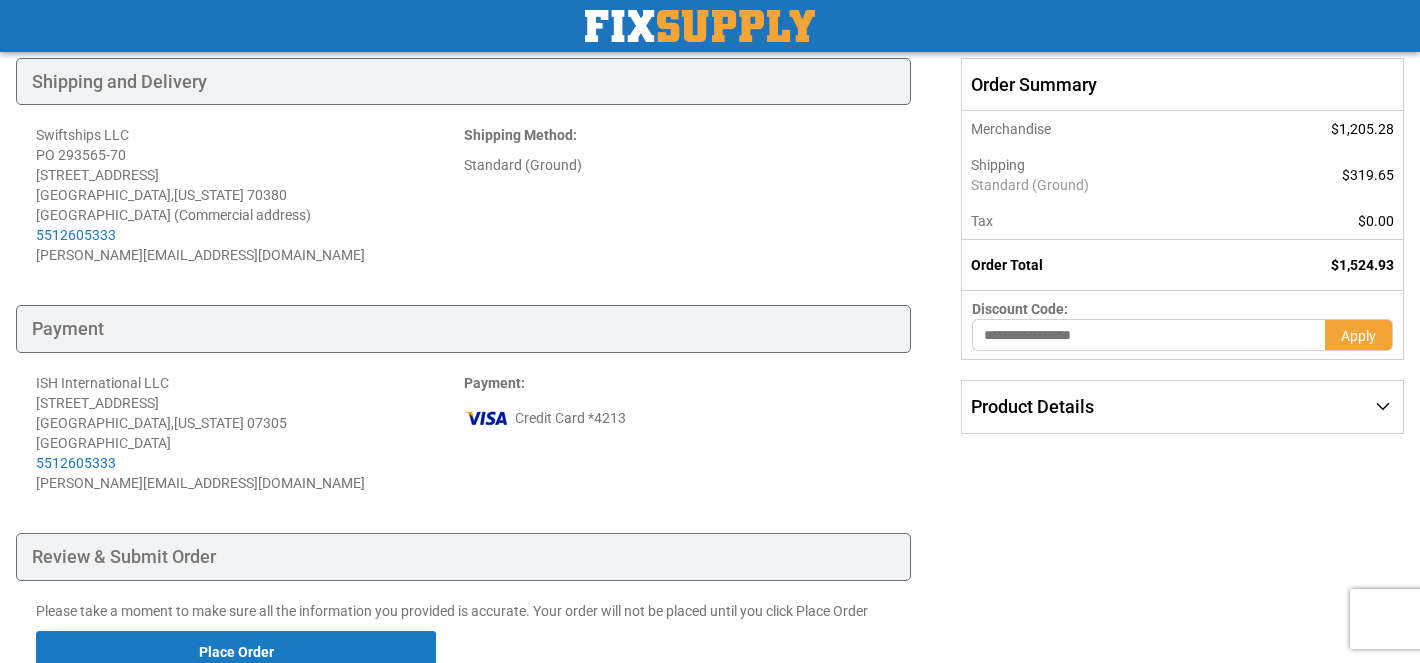 scroll, scrollTop: 241, scrollLeft: 0, axis: vertical 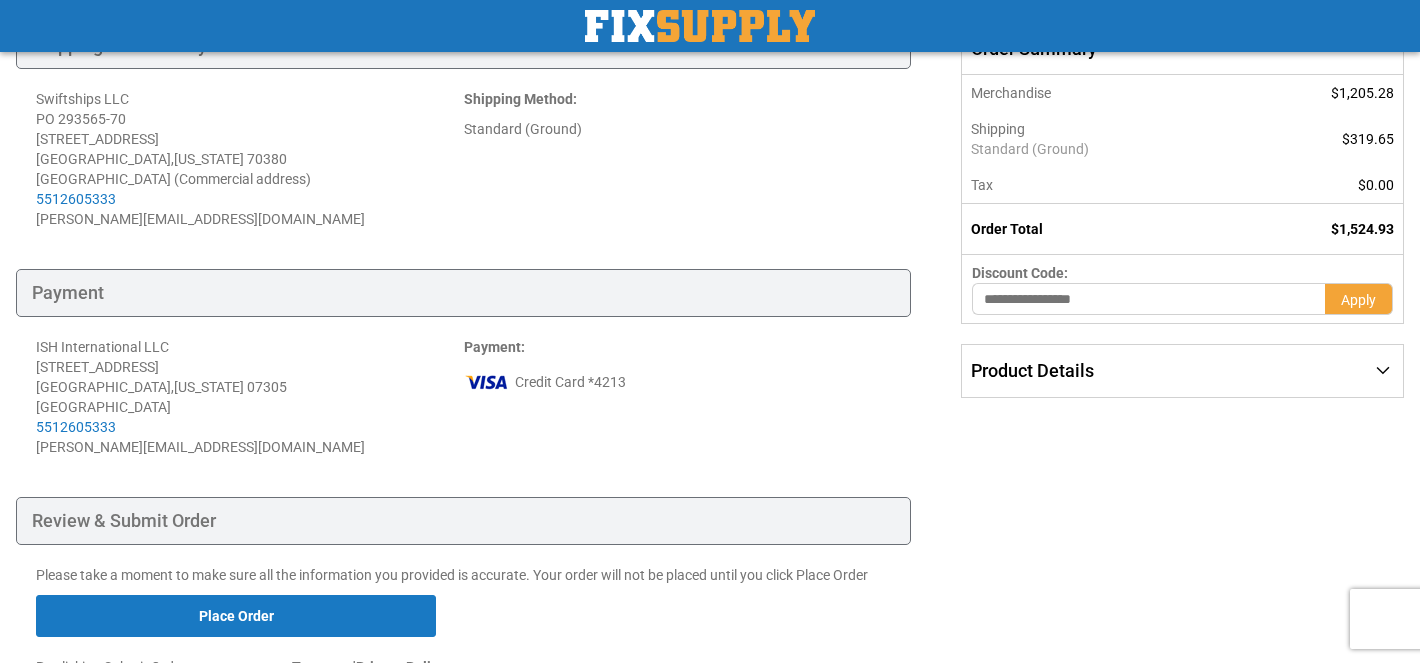 click on "Product Details" at bounding box center (1182, 371) 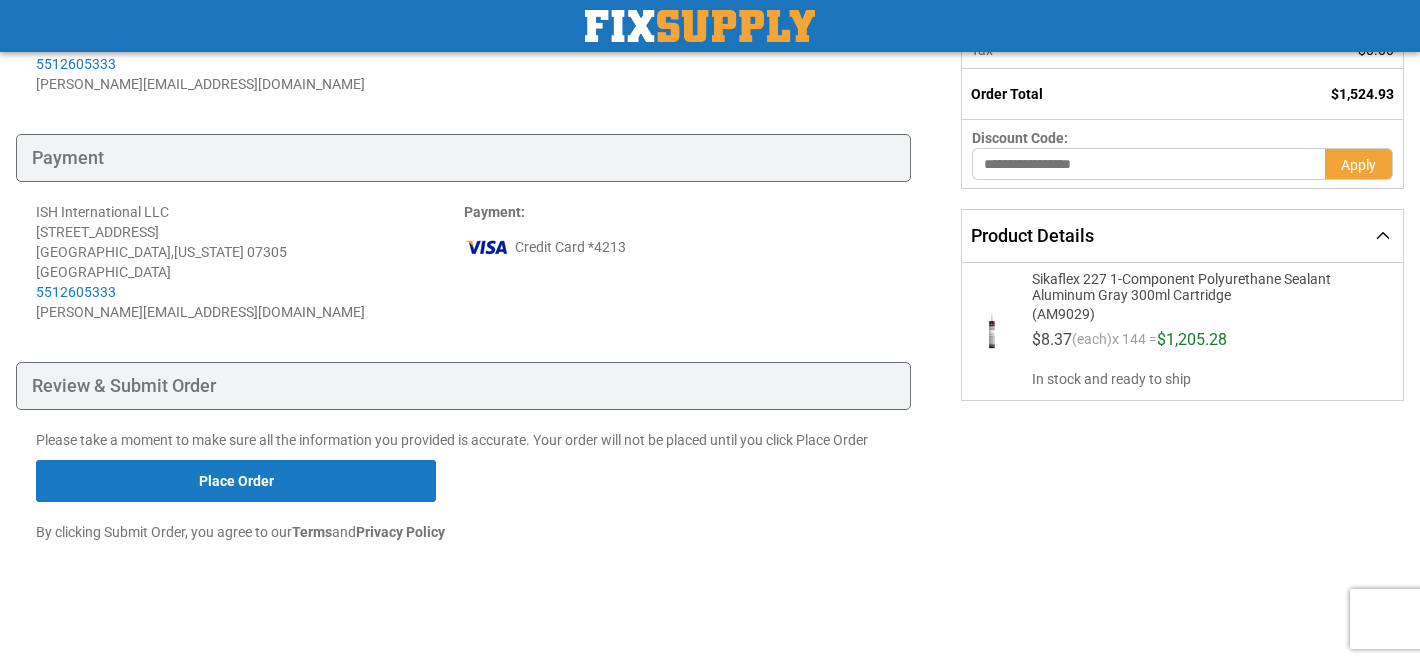 scroll, scrollTop: 385, scrollLeft: 0, axis: vertical 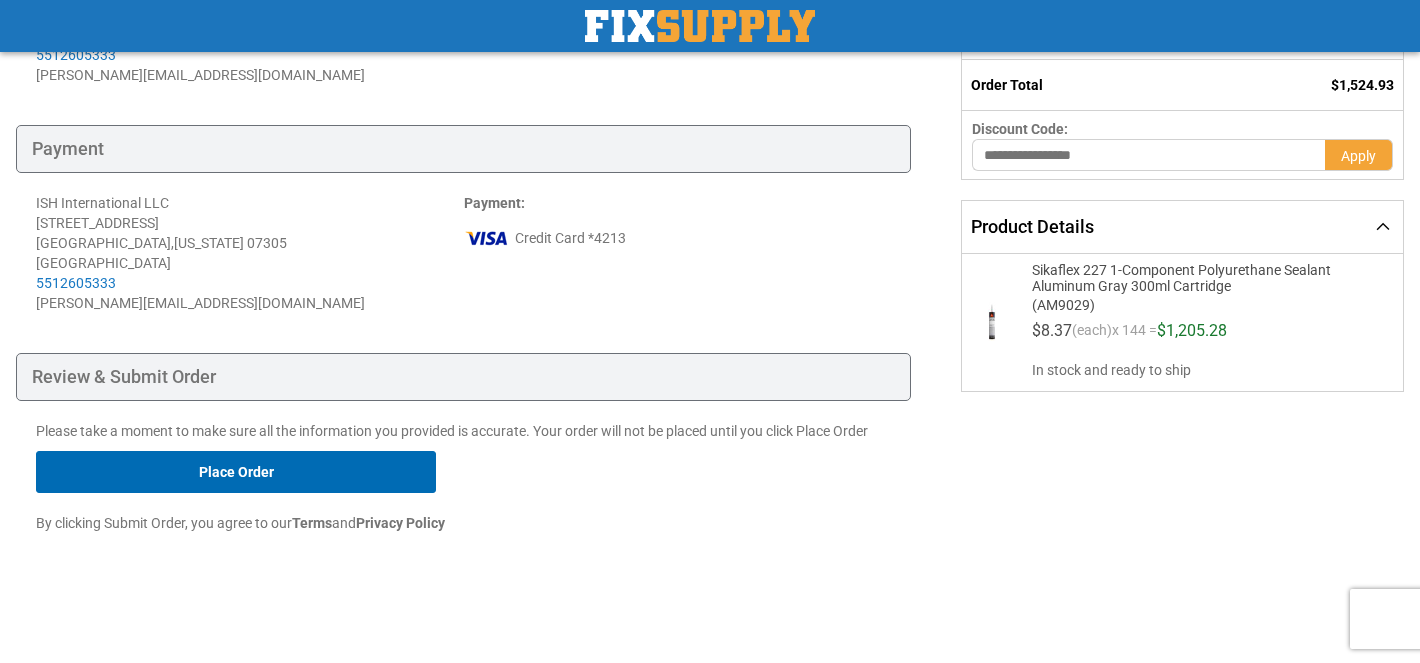 click on "Place Order" at bounding box center (236, 472) 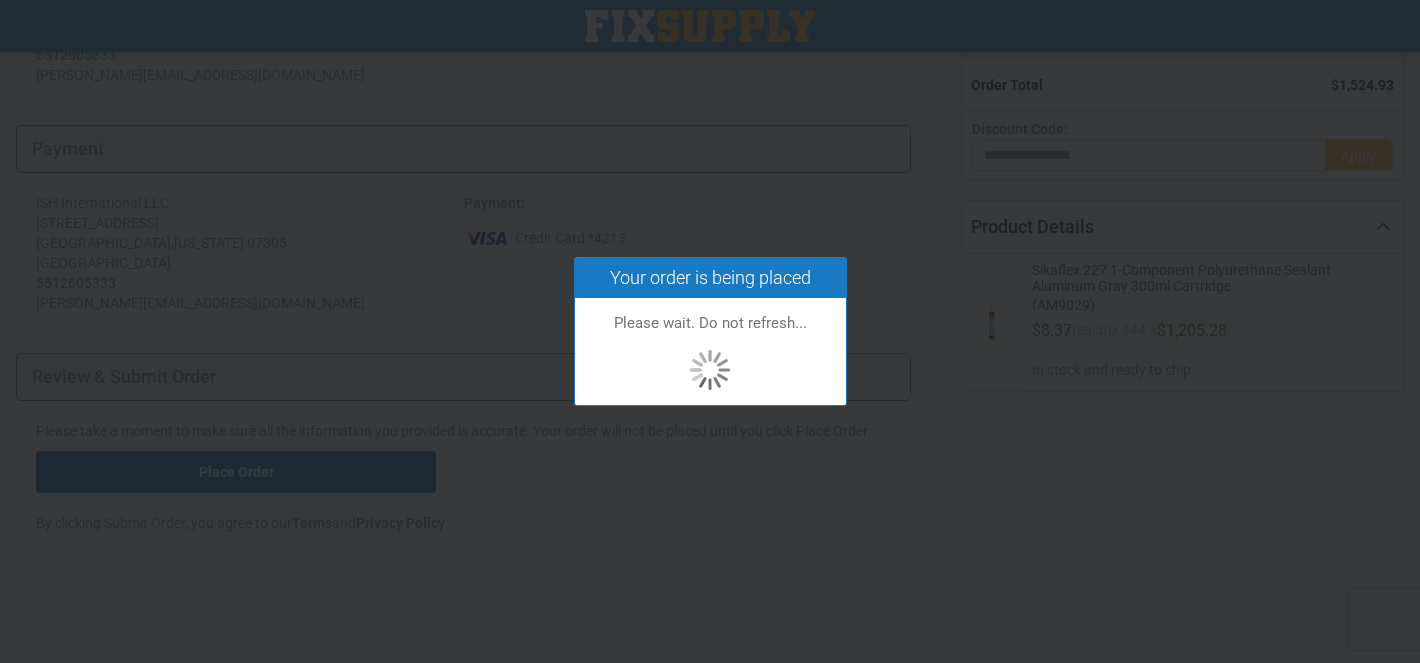 scroll, scrollTop: 344, scrollLeft: 0, axis: vertical 